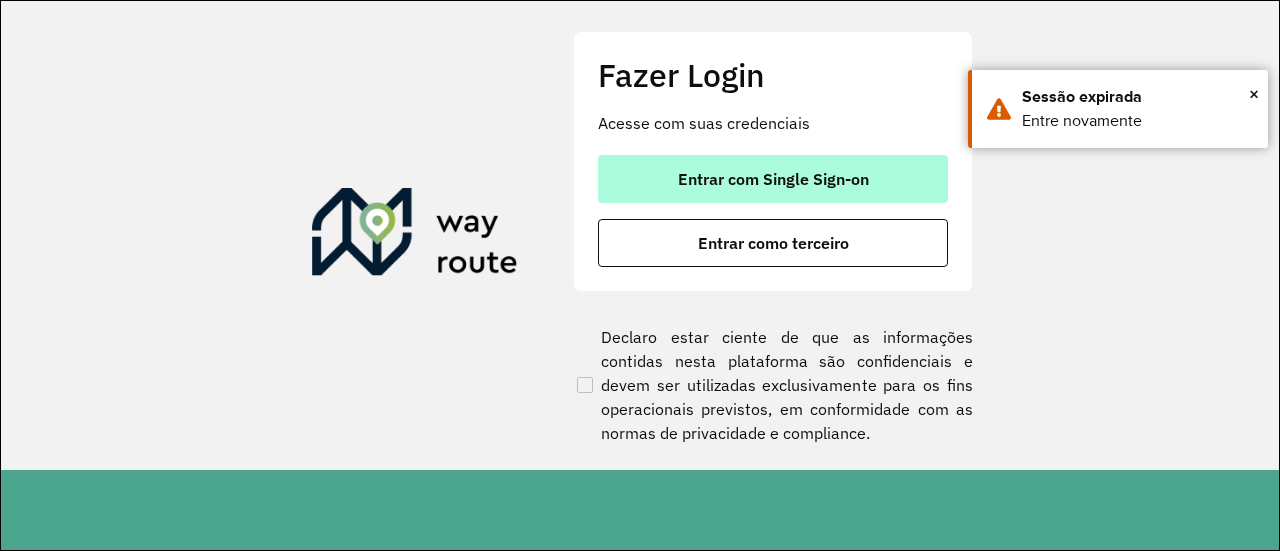 scroll, scrollTop: 0, scrollLeft: 0, axis: both 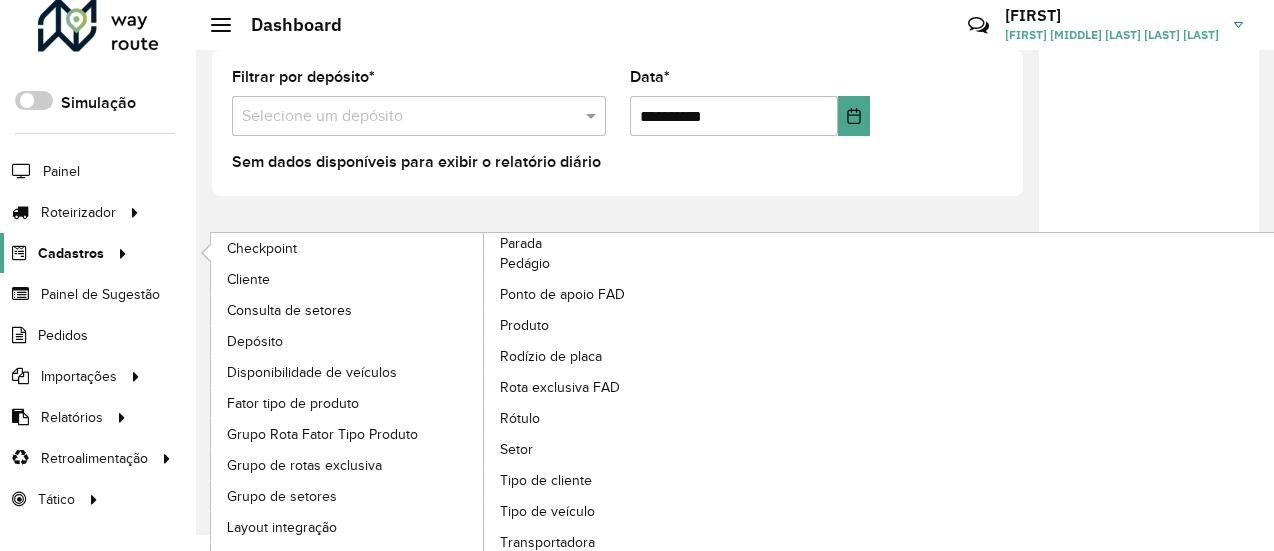 click on "Painel Roteirizador Entregas Cadastros Checkpoint Cliente Consulta de setores Depósito Disponibilidade de veículos Fator tipo de produto Grupo Rota Fator Tipo Produto Grupo de rotas exclusiva Grupo de setores Layout integração Modelo Parada Pedágio Ponto de apoio FAD Produto Rodízio de placa Rota exclusiva FAD Rótulo Setor Tipo de cliente Tipo de veículo Transportadora Veículo Painel de Sugestão Pedidos Importações Clientes Fator tipo produto Grade de atendimento Janela de atendimento Localização Pedidos Tempo de espera Veículos Relatórios Ações da sessão Clientes Clientes fora malha Exclusão pedido Fator tipo de produto Filtros da sessão Indicadores roteirização Integração automática Pedidos agrupados Pedidos não Roteirizados Romaneio Roteirização Setor Veículos Retroalimentação Coordenadas Driving time Tempo de espera Tático Análise de Sessões Modo Simulação Service Time" 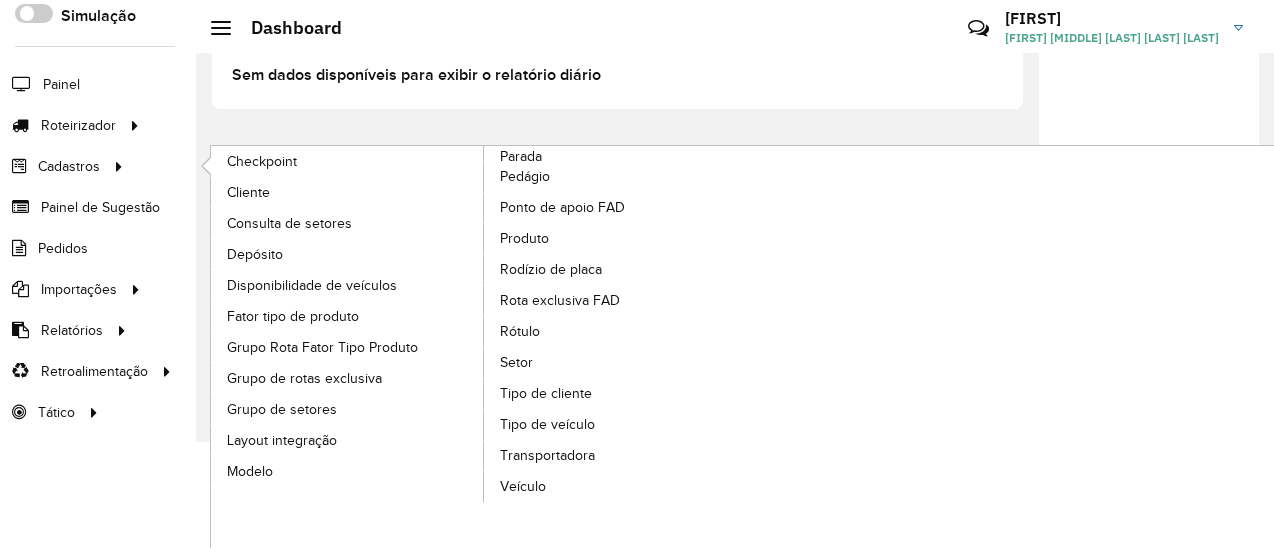 scroll, scrollTop: 16, scrollLeft: 0, axis: vertical 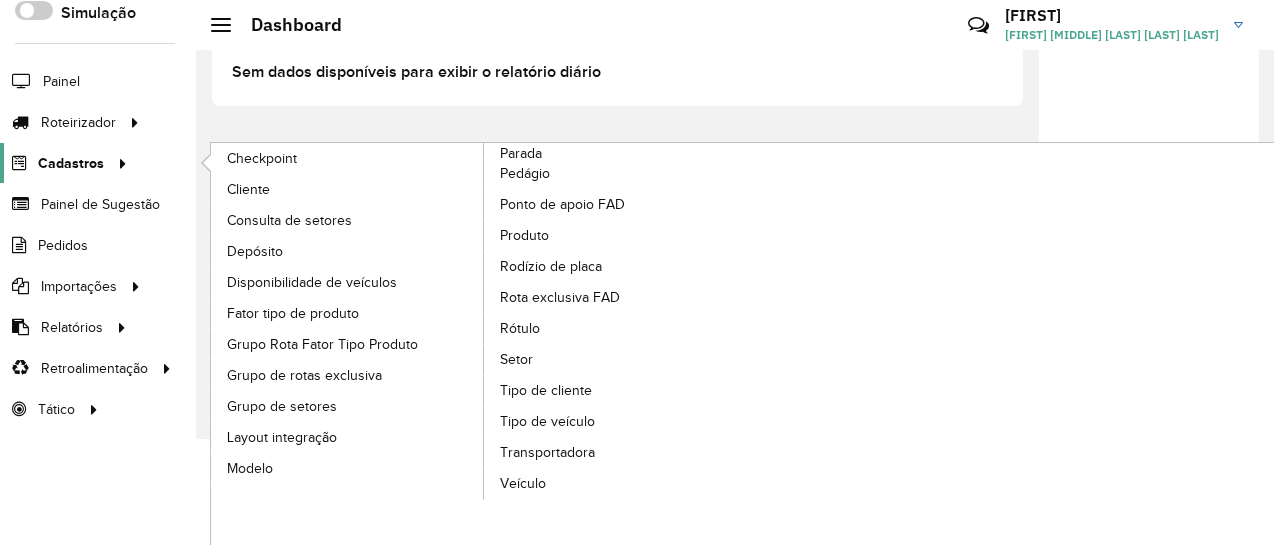 click on "Painel Roteirizador Entregas Cadastros Checkpoint Cliente Consulta de setores Depósito Disponibilidade de veículos Fator tipo de produto Grupo Rota Fator Tipo Produto Grupo de rotas exclusiva Grupo de setores Layout integração Modelo Parada Pedágio Ponto de apoio FAD Produto Rodízio de placa Rota exclusiva FAD Rótulo Setor Tipo de cliente Tipo de veículo Transportadora Veículo Painel de Sugestão Pedidos Importações Clientes Fator tipo produto Grade de atendimento Janela de atendimento Localização Pedidos Tempo de espera Veículos Relatórios Ações da sessão Clientes Clientes fora malha Exclusão pedido Fator tipo de produto Filtros da sessão Indicadores roteirização Integração automática Pedidos agrupados Pedidos não Roteirizados Romaneio Roteirização Setor Veículos Retroalimentação Coordenadas Driving time Tempo de espera Tático Análise de Sessões Modo Simulação Service Time" 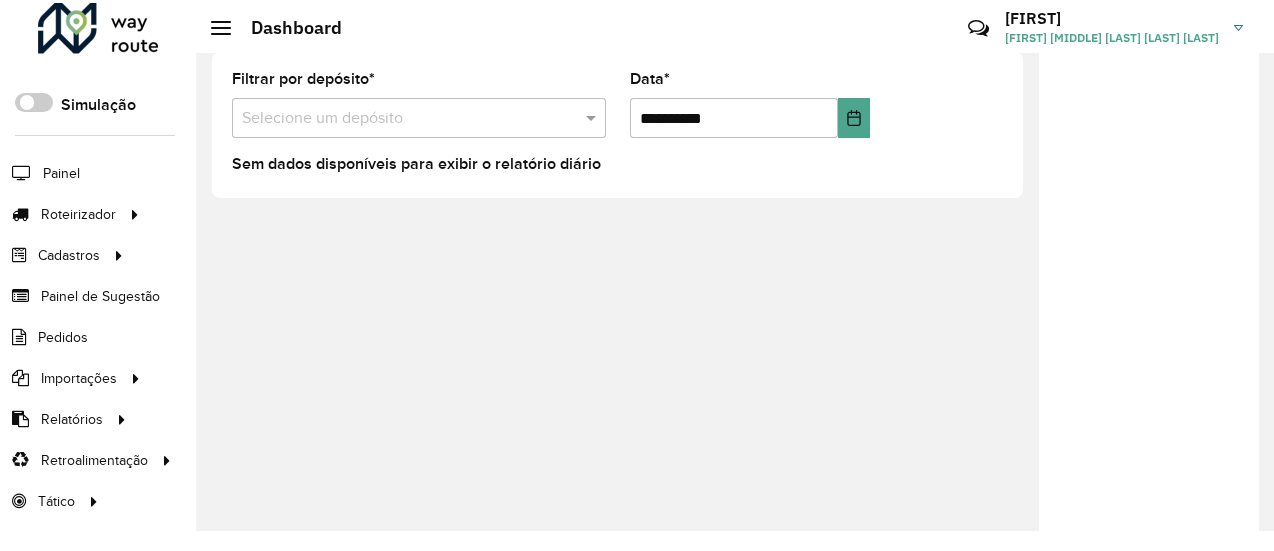 scroll, scrollTop: 16, scrollLeft: 0, axis: vertical 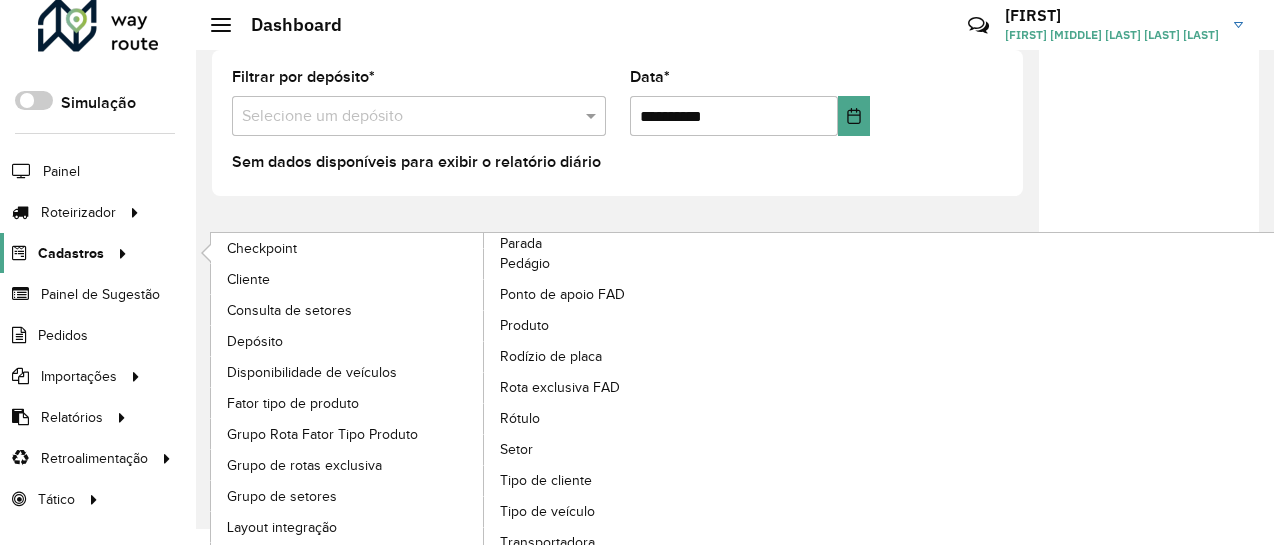 click on "Painel Roteirizador Entregas Cadastros Checkpoint Cliente Consulta de setores Depósito Disponibilidade de veículos Fator tipo de produto Grupo Rota Fator Tipo Produto Grupo de rotas exclusiva Grupo de setores Layout integração Modelo Parada Pedágio Ponto de apoio FAD Produto Rodízio de placa Rota exclusiva FAD Rótulo Setor Tipo de cliente Tipo de veículo Transportadora Veículo Painel de Sugestão Pedidos Importações Clientes Fator tipo produto Grade de atendimento Janela de atendimento Localização Pedidos Tempo de espera Veículos Relatórios Ações da sessão Clientes Clientes fora malha Exclusão pedido Fator tipo de produto Filtros da sessão Indicadores roteirização Integração automática Pedidos agrupados Pedidos não Roteirizados Romaneio Roteirização Setor Veículos Retroalimentação Coordenadas Driving time Tempo de espera Tático Análise de Sessões Modo Simulação Service Time" 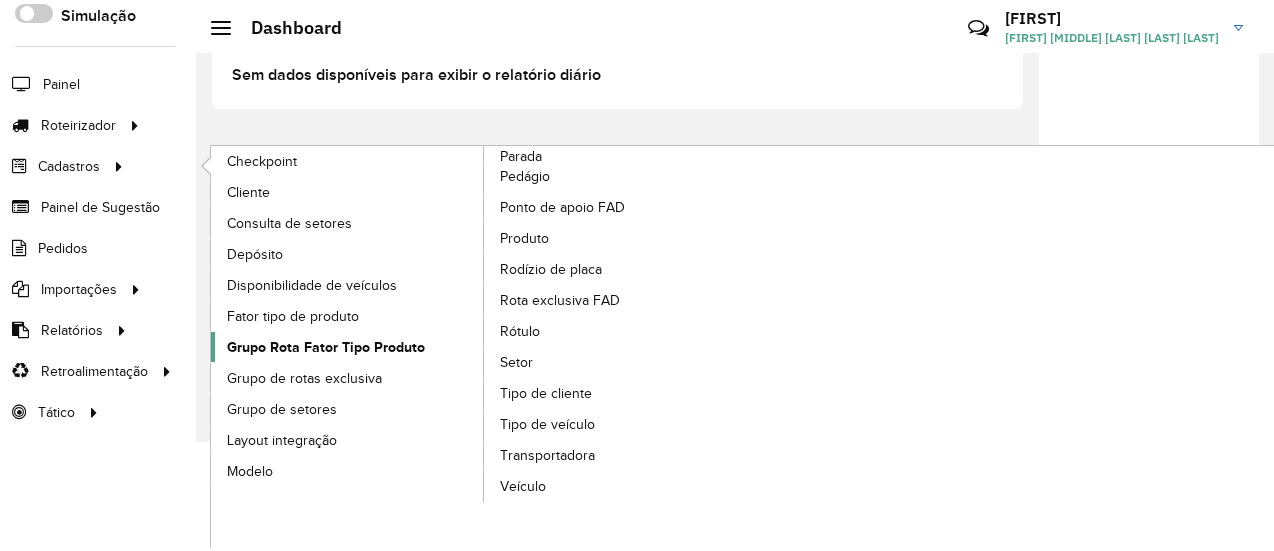 scroll, scrollTop: 16, scrollLeft: 0, axis: vertical 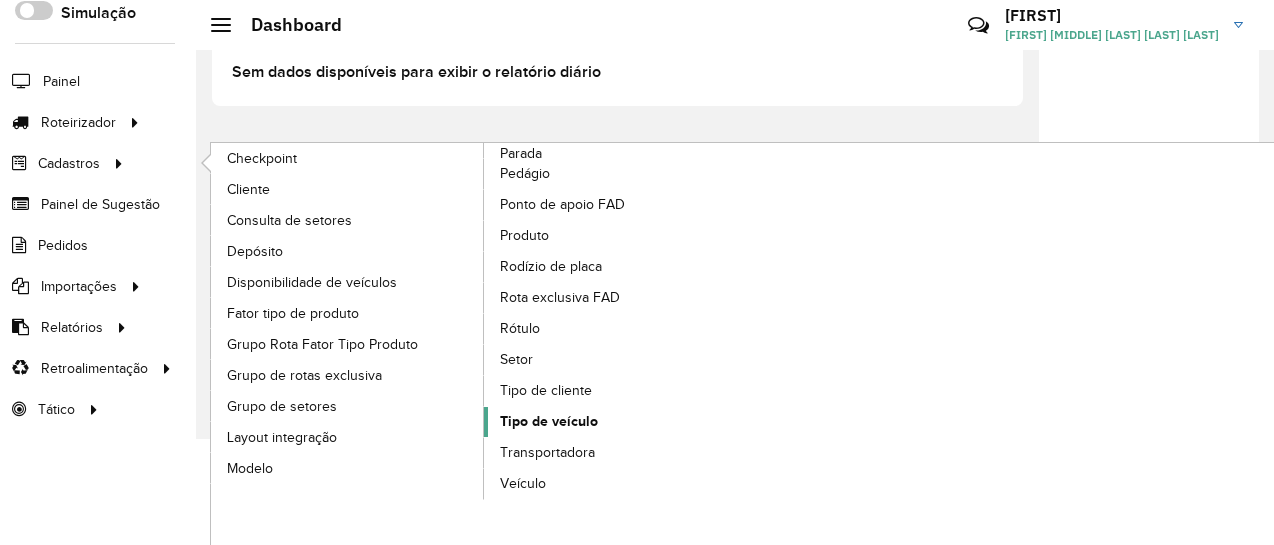 click on "Tipo de veículo" 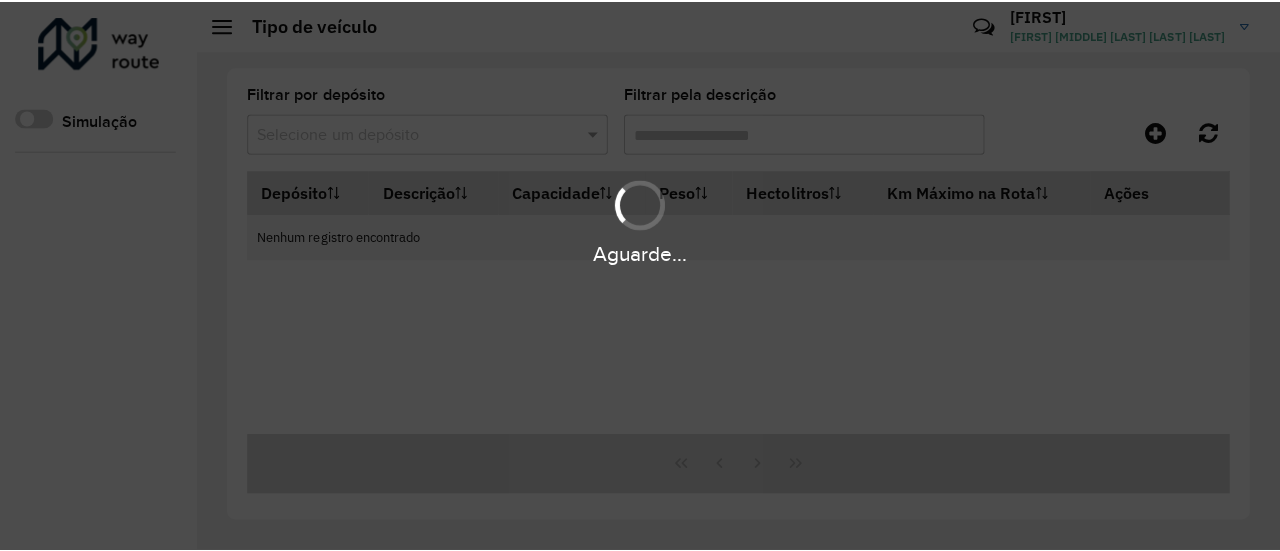scroll, scrollTop: 0, scrollLeft: 0, axis: both 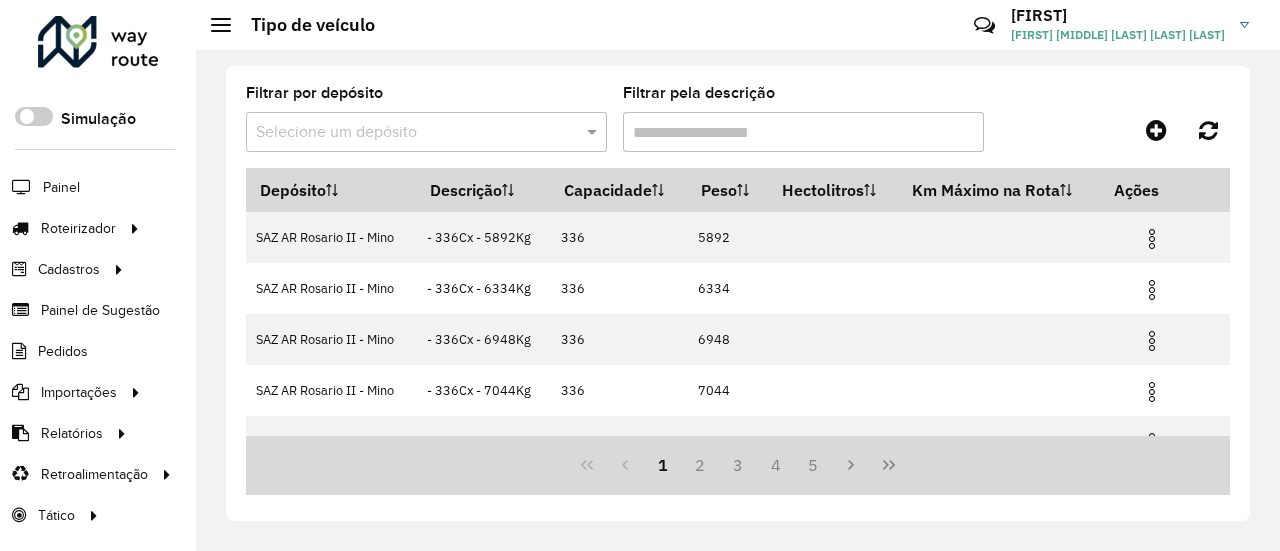 click 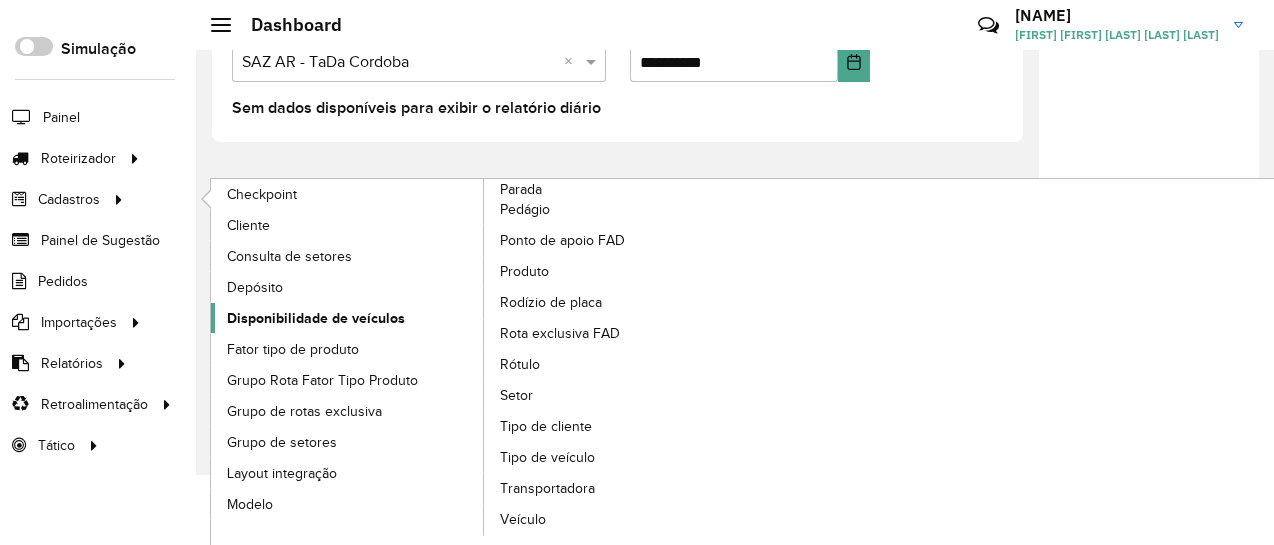 scroll, scrollTop: 100, scrollLeft: 0, axis: vertical 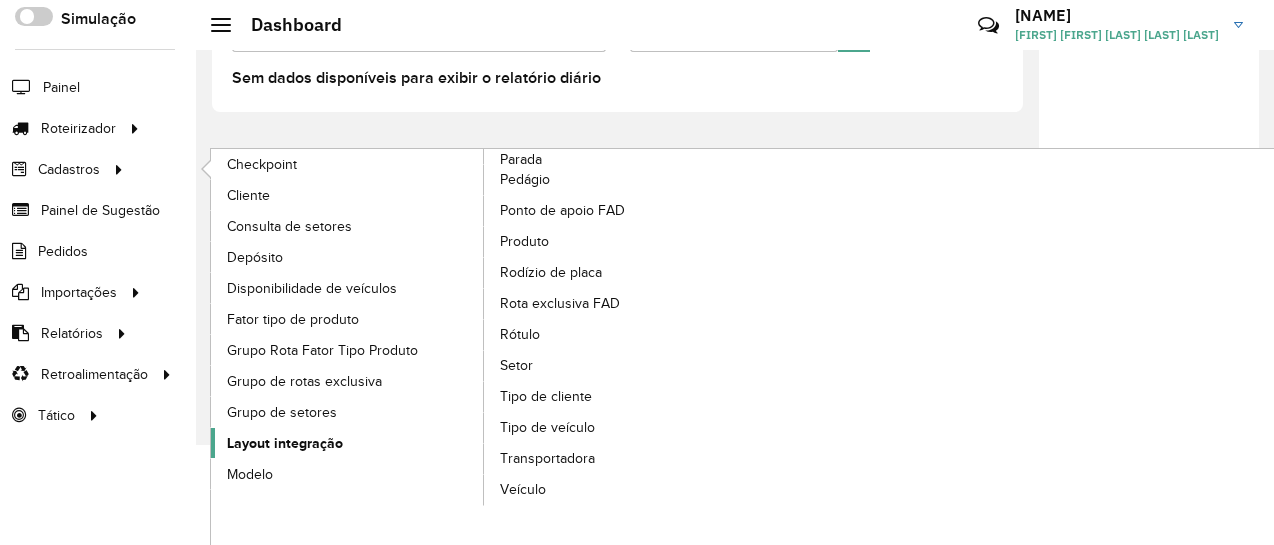 click on "Layout integração" 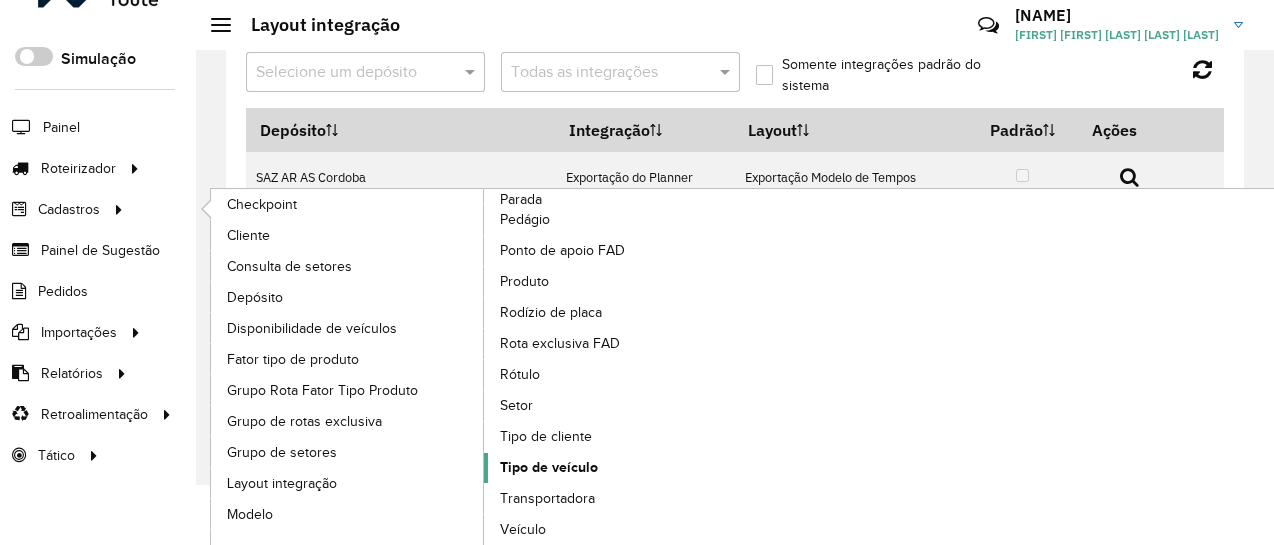 scroll, scrollTop: 100, scrollLeft: 0, axis: vertical 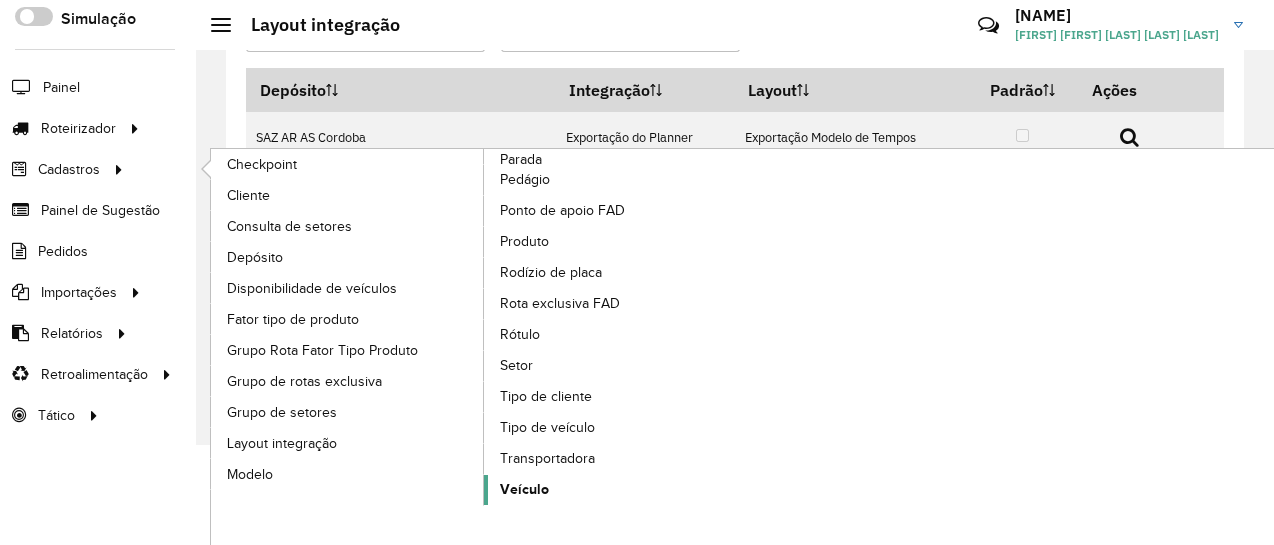 click on "Veículo" 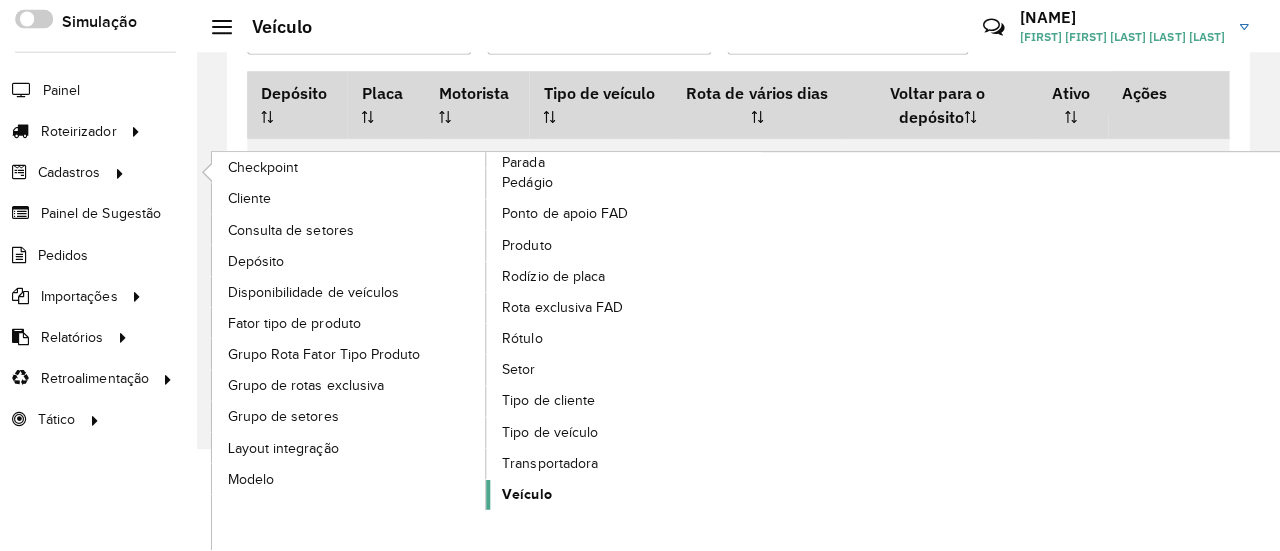 scroll, scrollTop: 0, scrollLeft: 0, axis: both 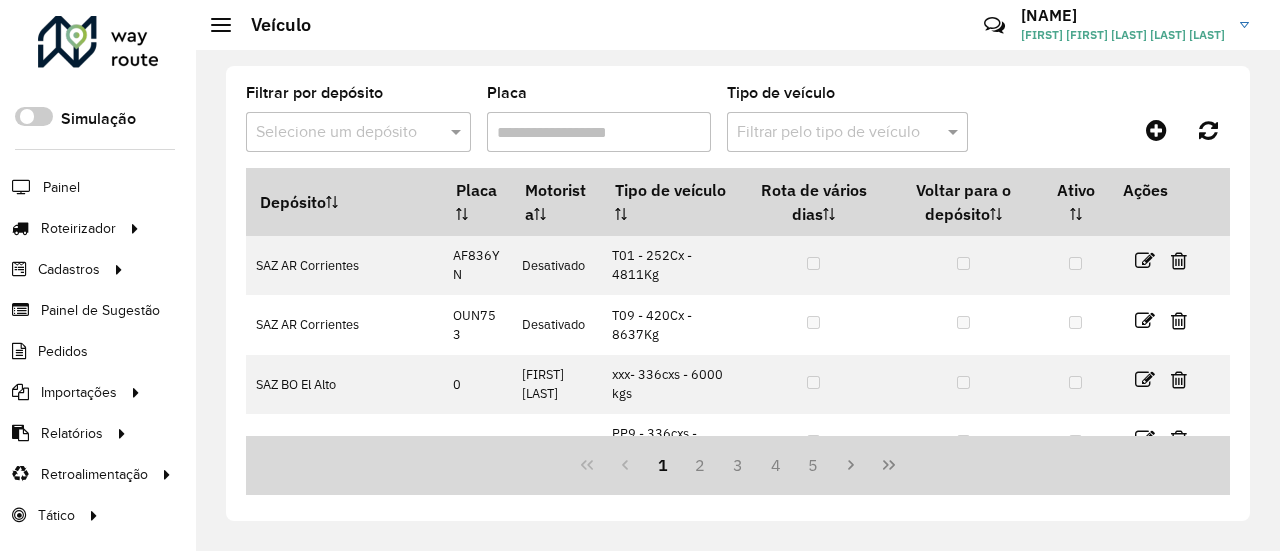 click 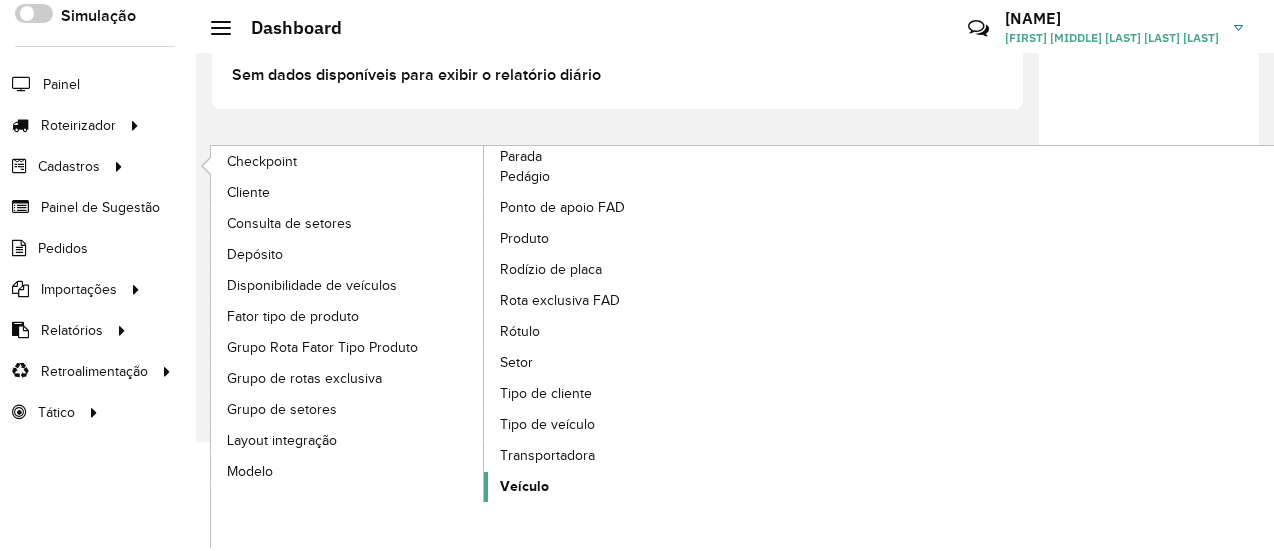 scroll, scrollTop: 16, scrollLeft: 0, axis: vertical 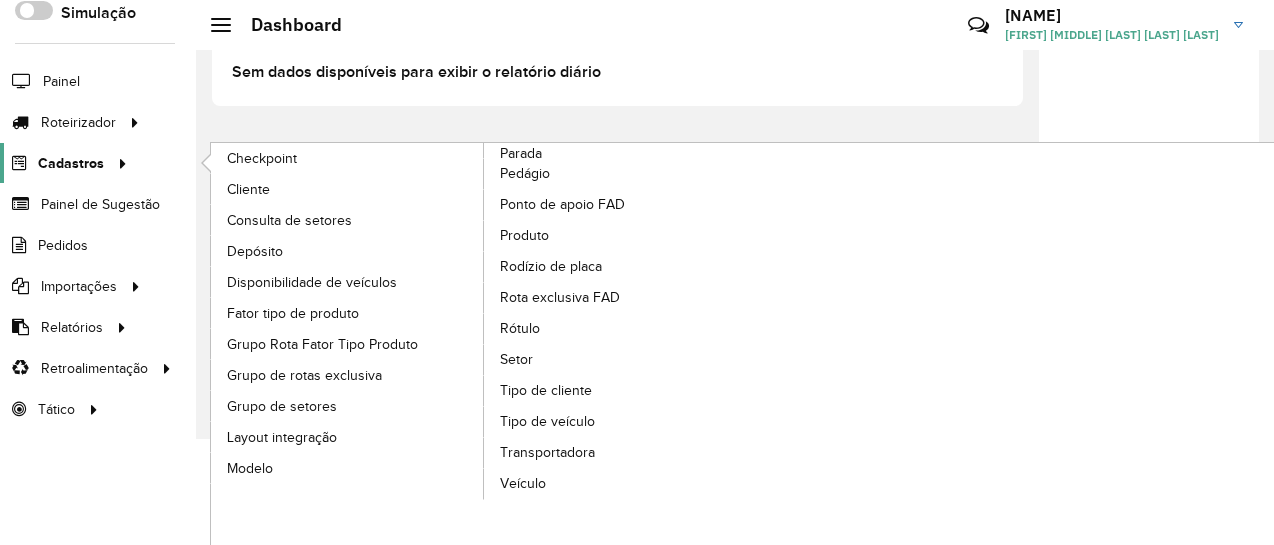 click on "Painel Roteirizador Entregas Cadastros Checkpoint Cliente Consulta de setores Depósito Disponibilidade de veículos Fator tipo de produto Grupo Rota Fator Tipo Produto Grupo de rotas exclusiva Grupo de setores Layout integração Modelo Parada Pedágio Ponto de apoio FAD Produto Rodízio de placa Rota exclusiva FAD Rótulo Setor Tipo de cliente Tipo de veículo Transportadora Veículo Painel de Sugestão Pedidos Importações Clientes Fator tipo produto Grade de atendimento Janela de atendimento Localização Pedidos Tempo de espera Veículos Relatórios Ações da sessão Clientes Clientes fora malha Exclusão pedido Fator tipo de produto Filtros da sessão Indicadores roteirização Integração automática Pedidos agrupados Pedidos não Roteirizados Romaneio Roteirização Setor Veículos Retroalimentação Coordenadas Driving time Tempo de espera Tático Análise de Sessões Modo Simulação Service Time" 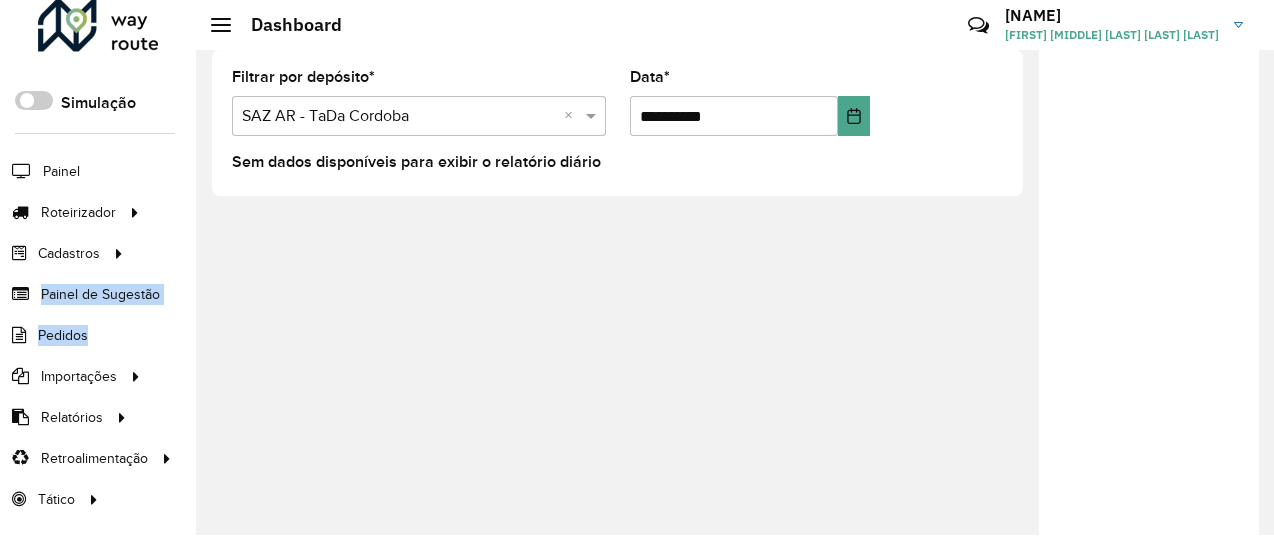 click 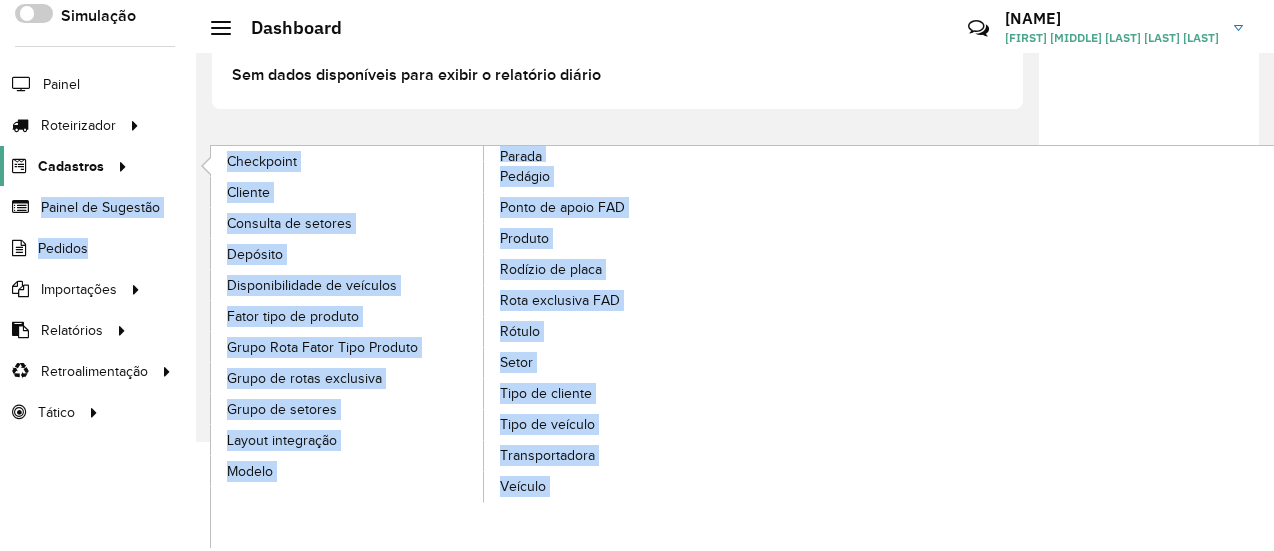 scroll, scrollTop: 16, scrollLeft: 0, axis: vertical 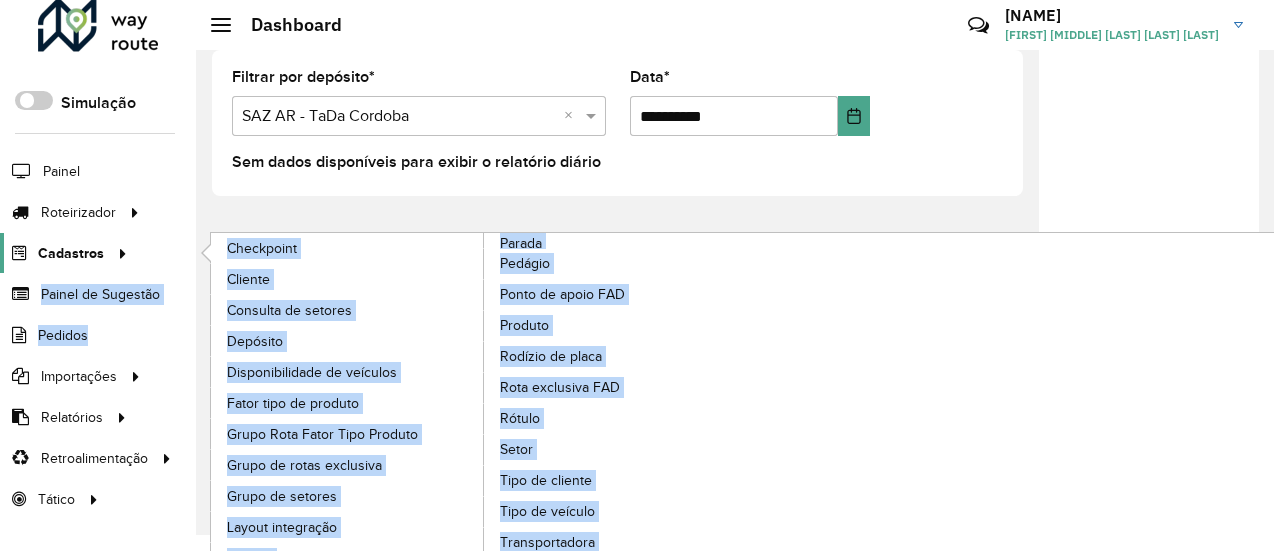 click on "Cadastros" 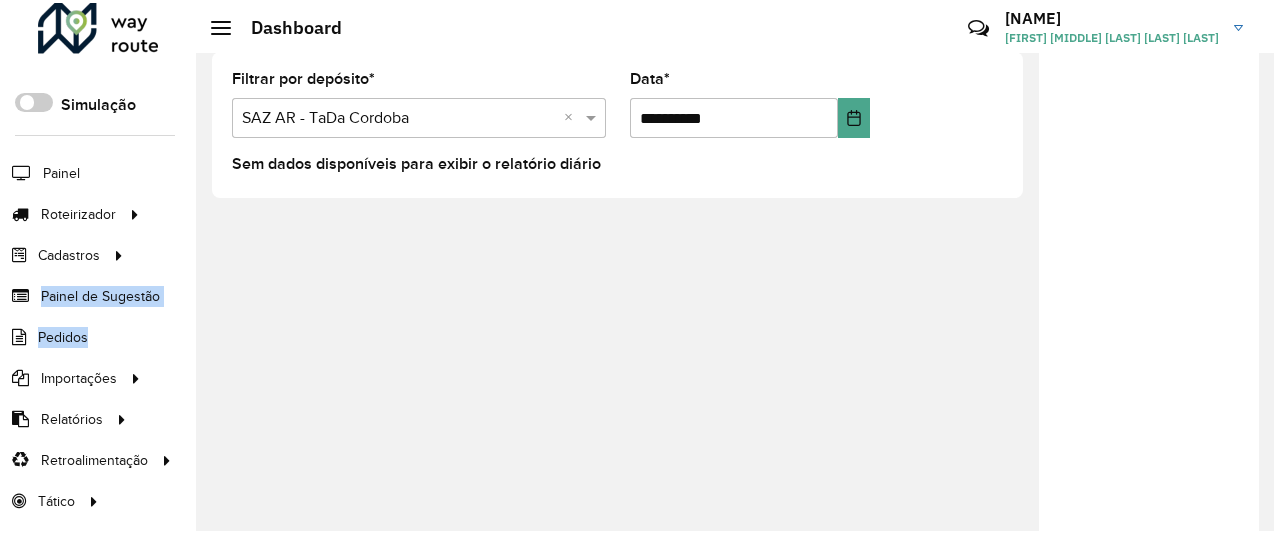 scroll, scrollTop: 16, scrollLeft: 0, axis: vertical 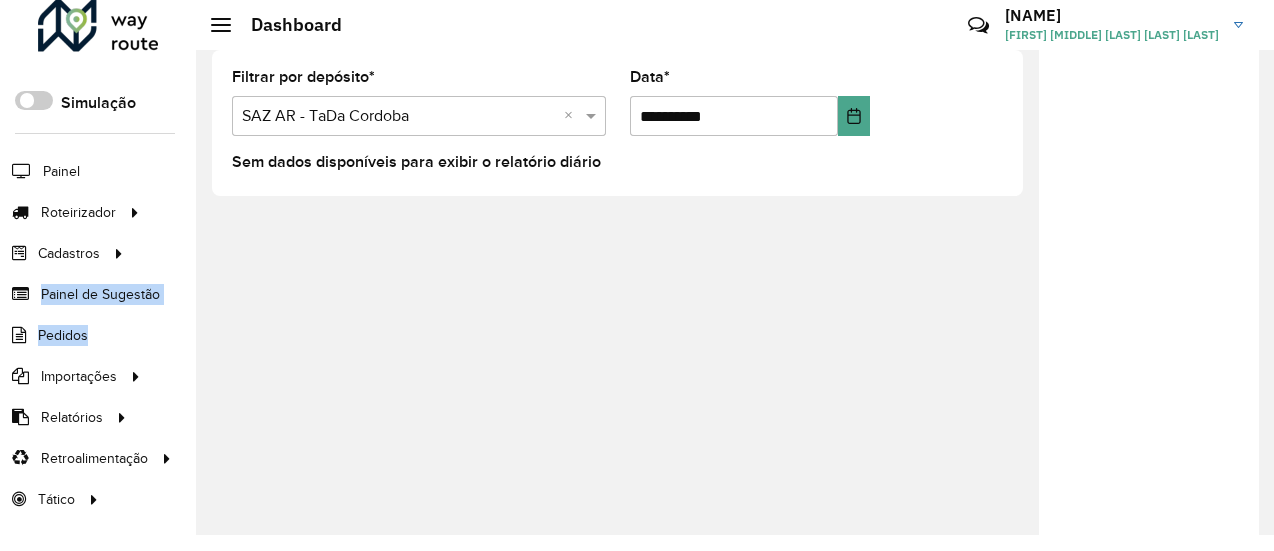 click 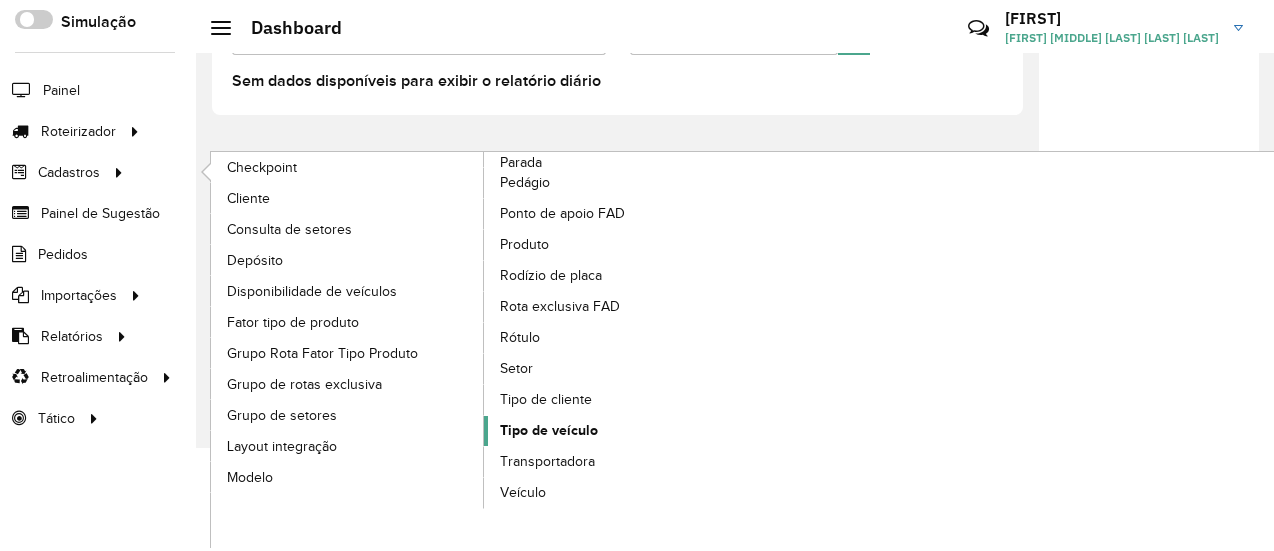 scroll, scrollTop: 16, scrollLeft: 0, axis: vertical 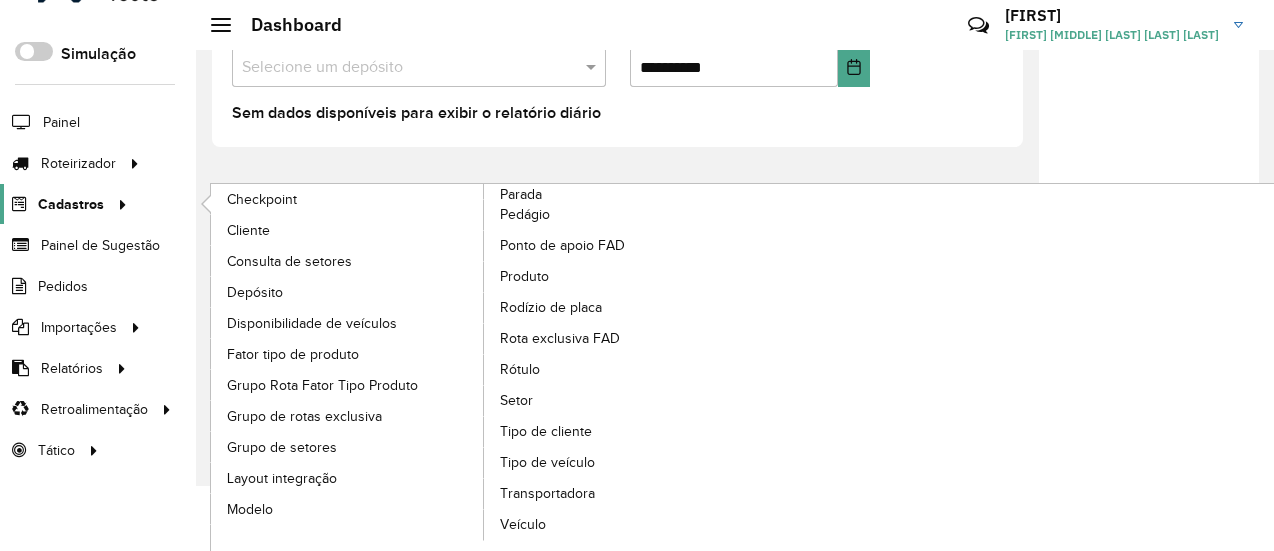 click on "Painel Roteirizador Entregas Cadastros Checkpoint Cliente Consulta de setores Depósito Disponibilidade de veículos Fator tipo de produto Grupo Rota Fator Tipo Produto Grupo de rotas exclusiva Grupo de setores Layout integração Modelo Parada Pedágio Ponto de apoio FAD Produto Rodízio de placa Rota exclusiva FAD Rótulo Setor Tipo de cliente Tipo de veículo Transportadora Veículo Painel de Sugestão Pedidos Importações Clientes Fator tipo produto Grade de atendimento Janela de atendimento Localização Pedidos Tempo de espera Veículos Relatórios Ações da sessão Clientes Clientes fora malha Exclusão pedido Fator tipo de produto Filtros da sessão Indicadores roteirização Integração automática Pedidos agrupados Pedidos não Roteirizados Romaneio Roteirização Setor Veículos Retroalimentação Coordenadas Driving time Tempo de espera Tático Análise de Sessões Modo Simulação Service Time" 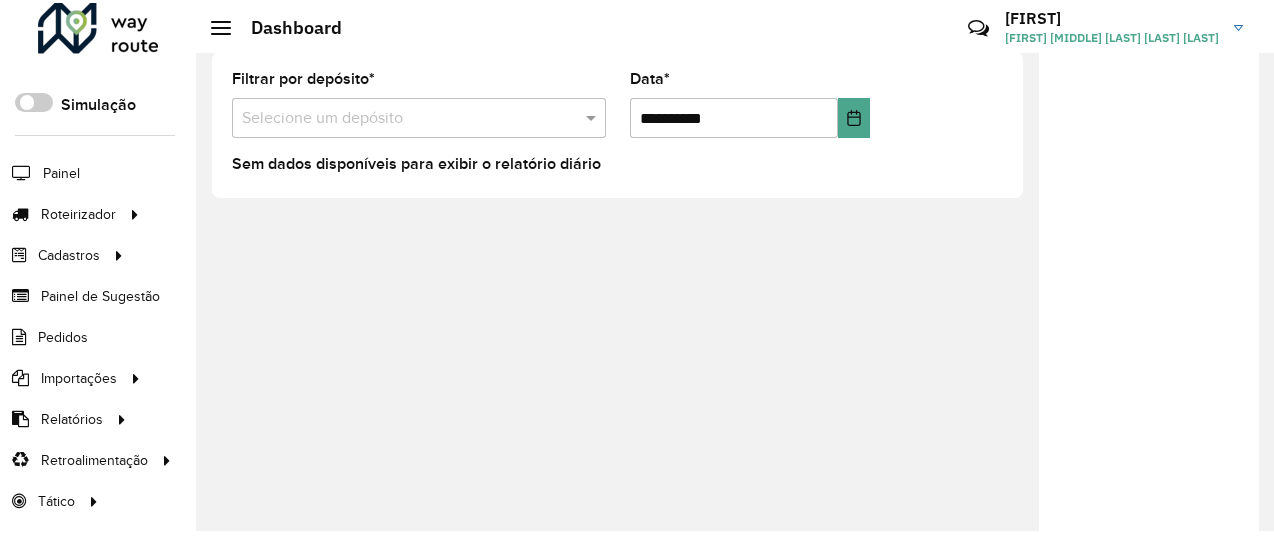 scroll, scrollTop: 16, scrollLeft: 0, axis: vertical 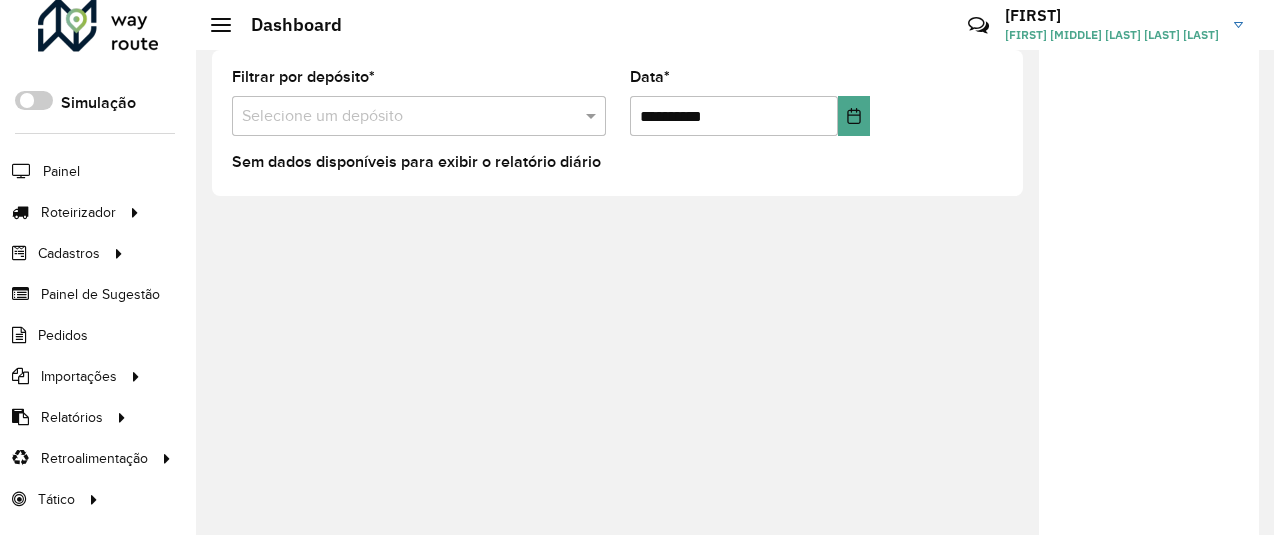 click 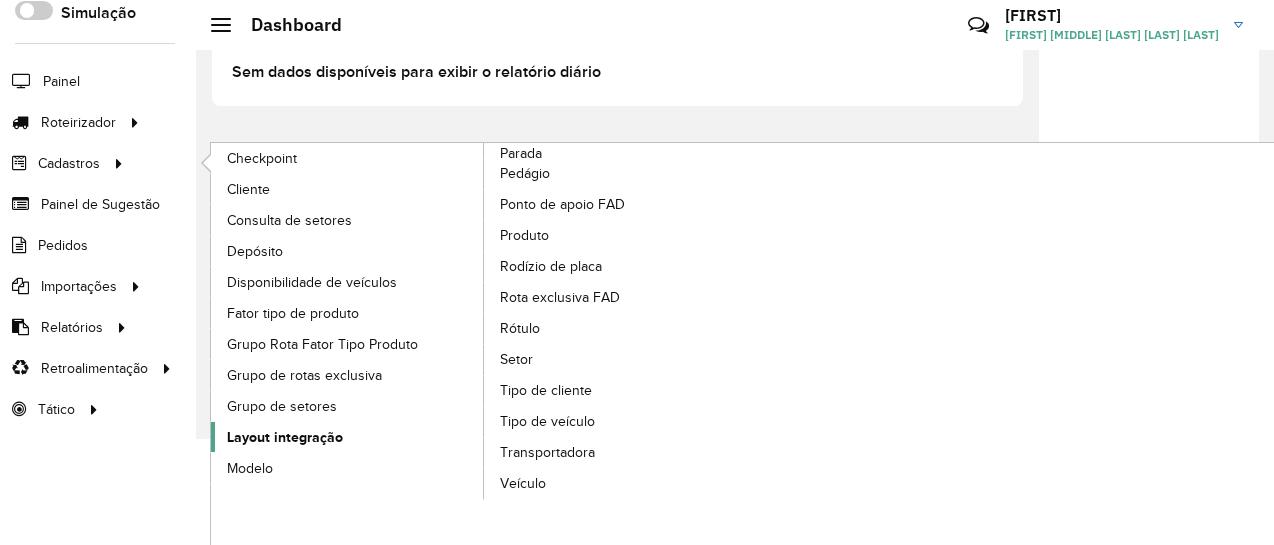 scroll, scrollTop: 106, scrollLeft: 0, axis: vertical 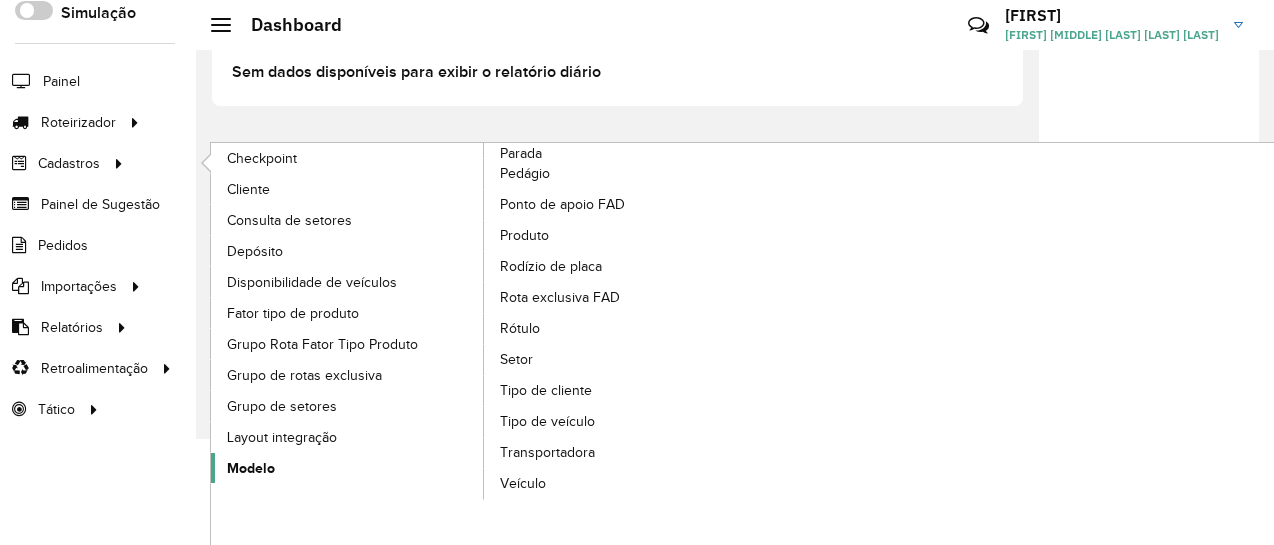 click on "Modelo" 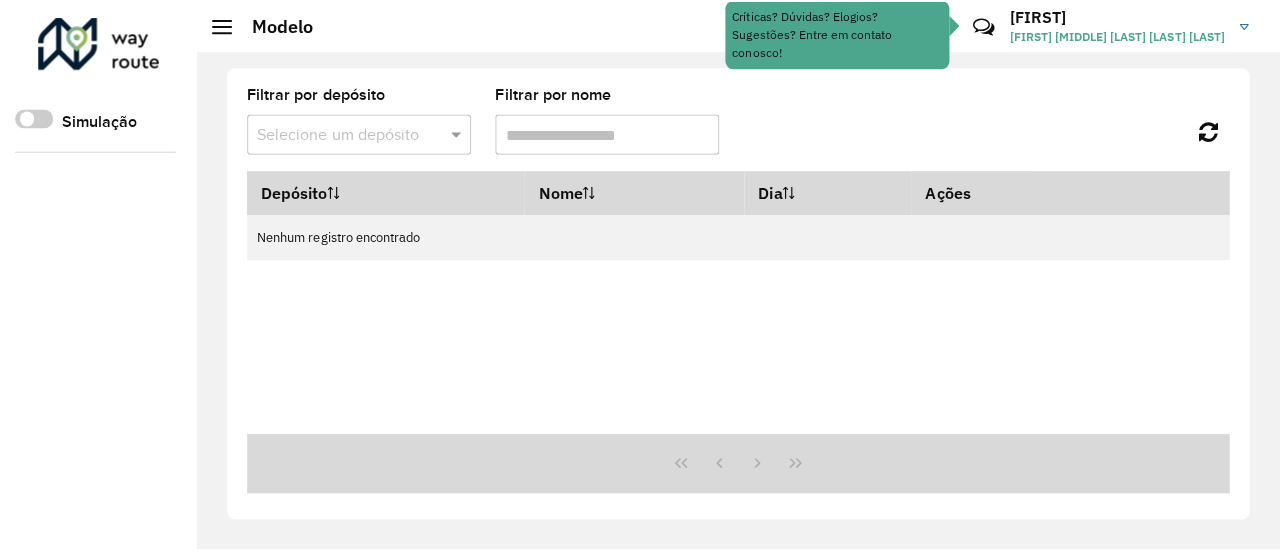 scroll, scrollTop: 0, scrollLeft: 0, axis: both 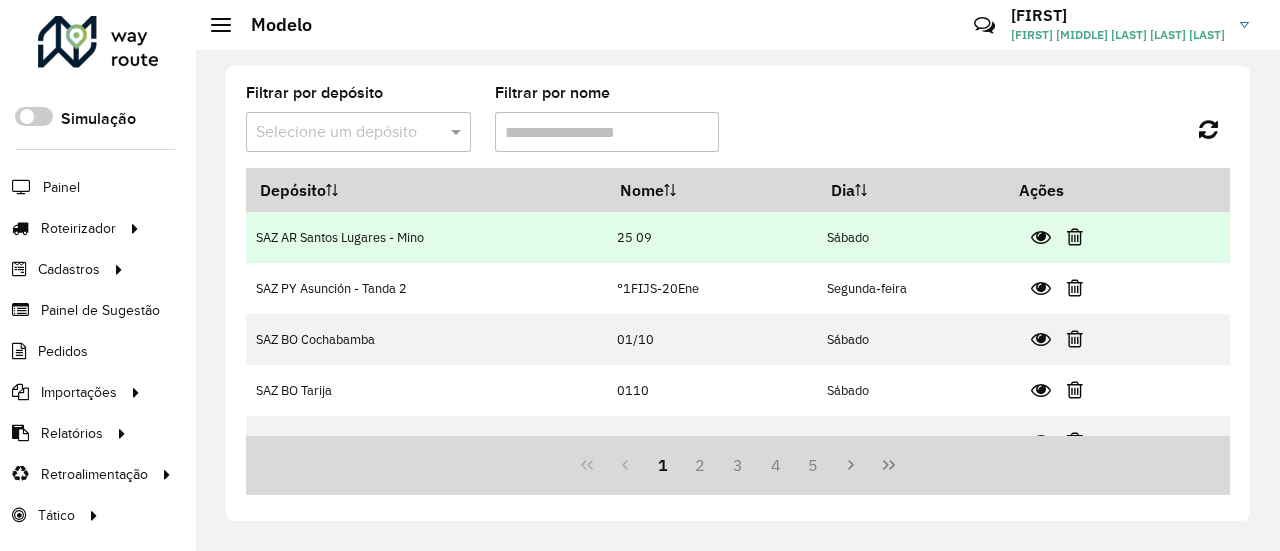 click at bounding box center [1041, 237] 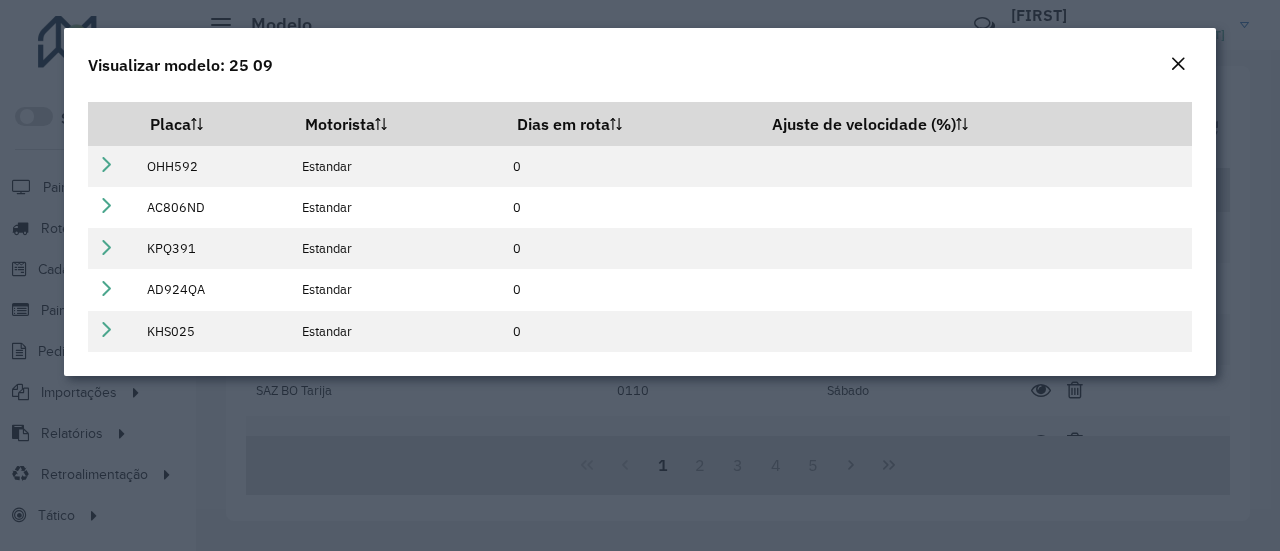 click 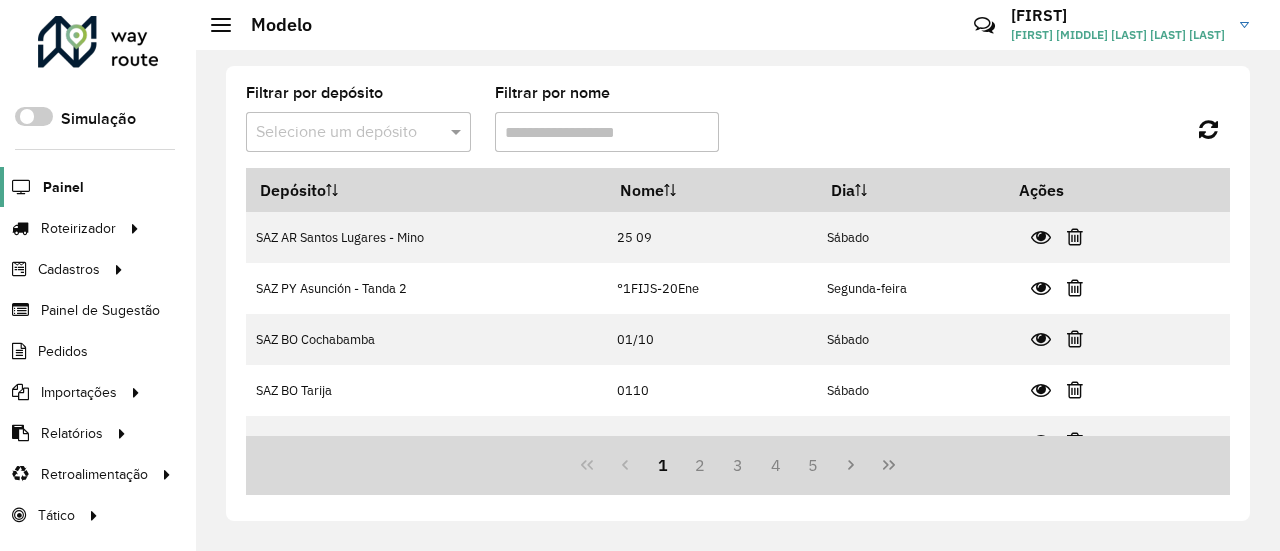click on "Painel" 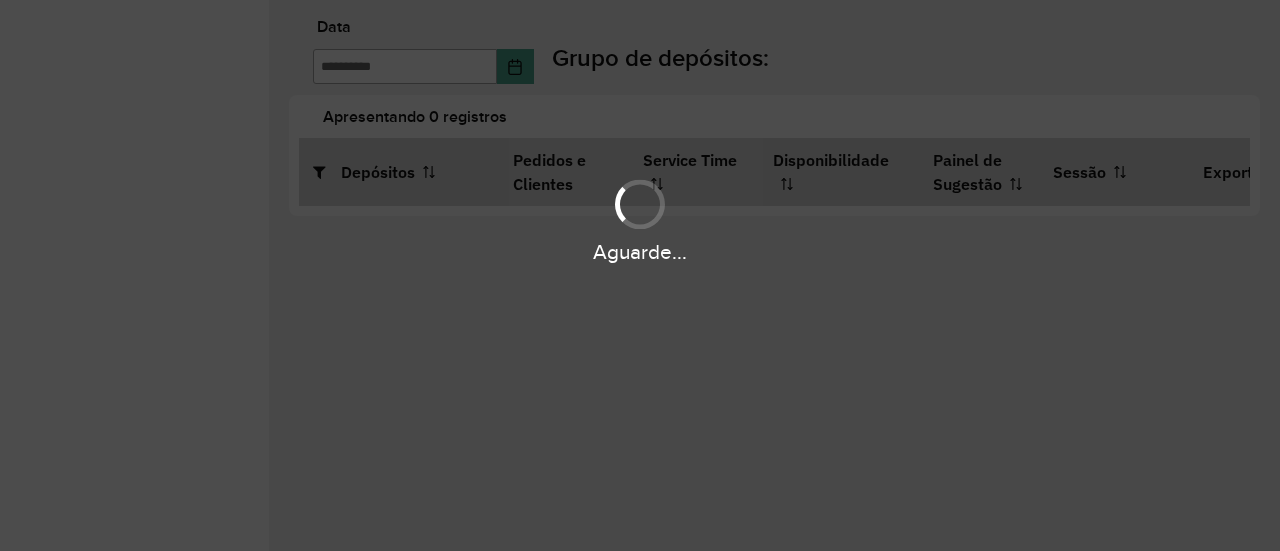 scroll, scrollTop: 0, scrollLeft: 0, axis: both 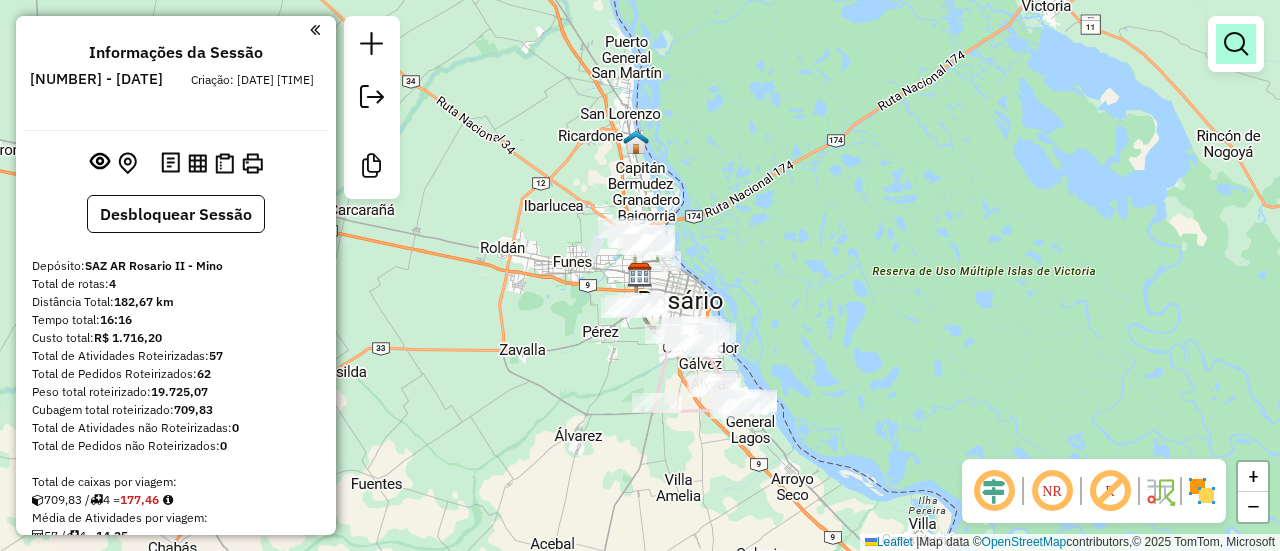 click at bounding box center [1236, 44] 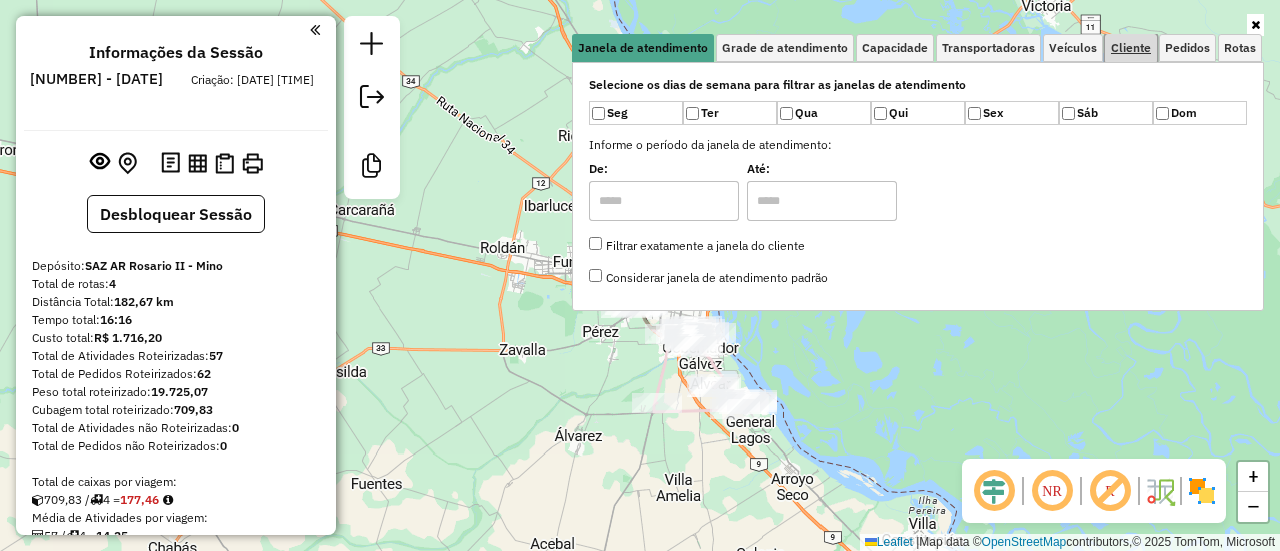 click on "Cliente" at bounding box center [1131, 48] 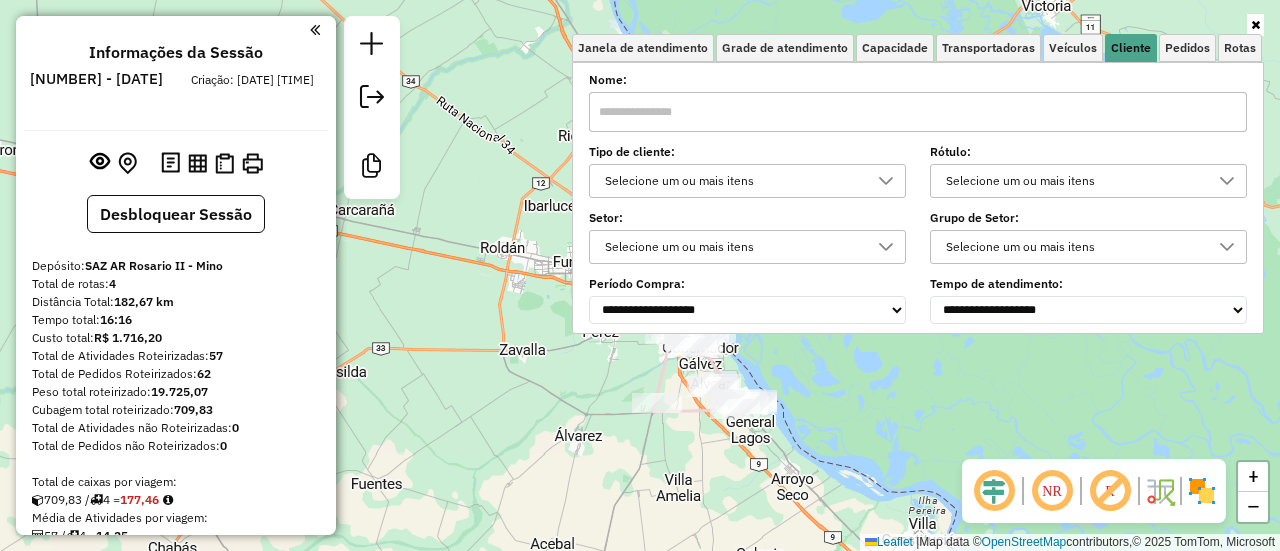 click at bounding box center [886, 181] 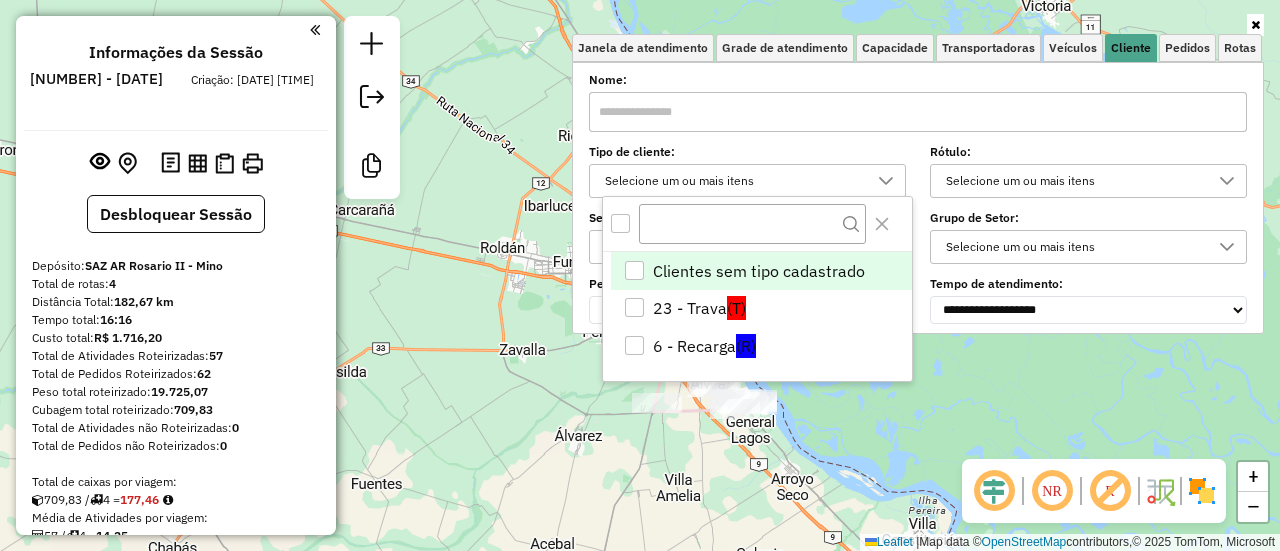 scroll, scrollTop: 12, scrollLeft: 68, axis: both 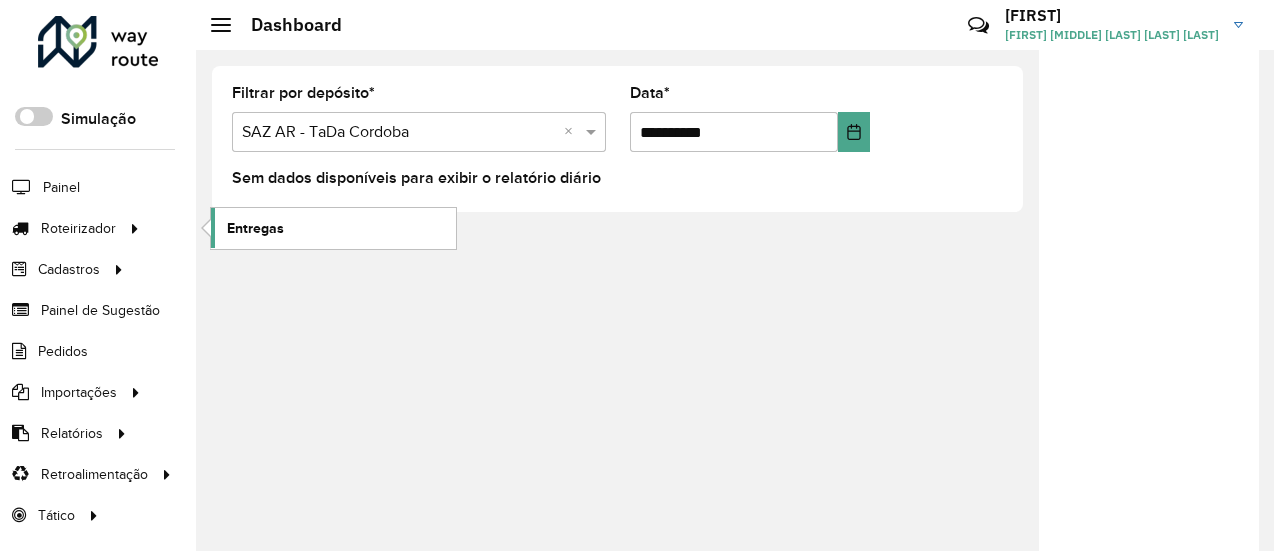 click on "Entregas" 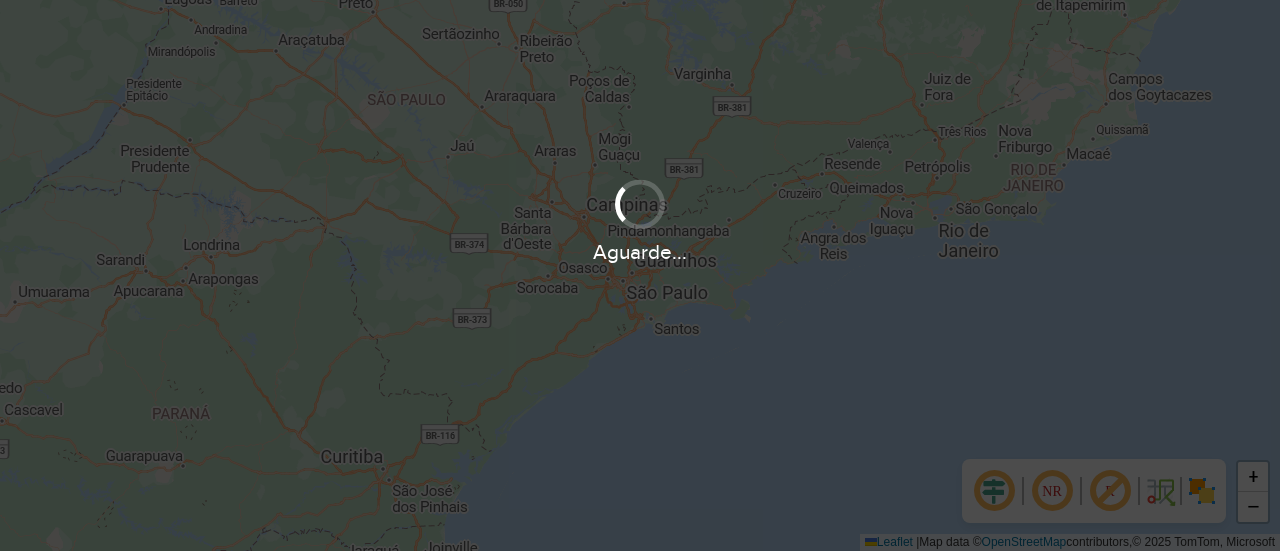 scroll, scrollTop: 0, scrollLeft: 0, axis: both 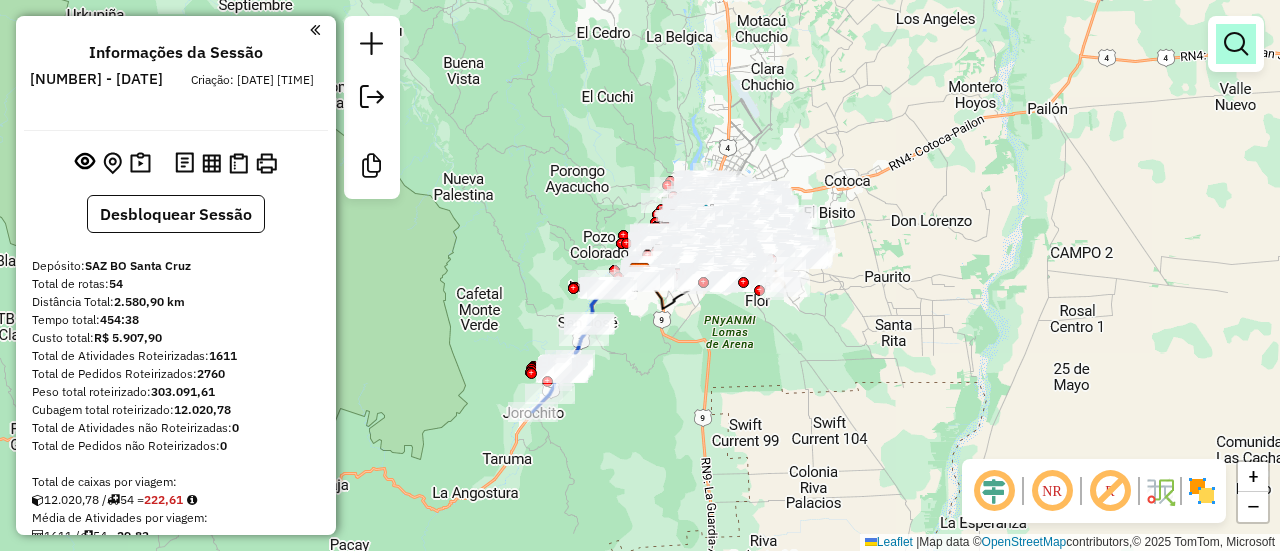 click at bounding box center [1236, 44] 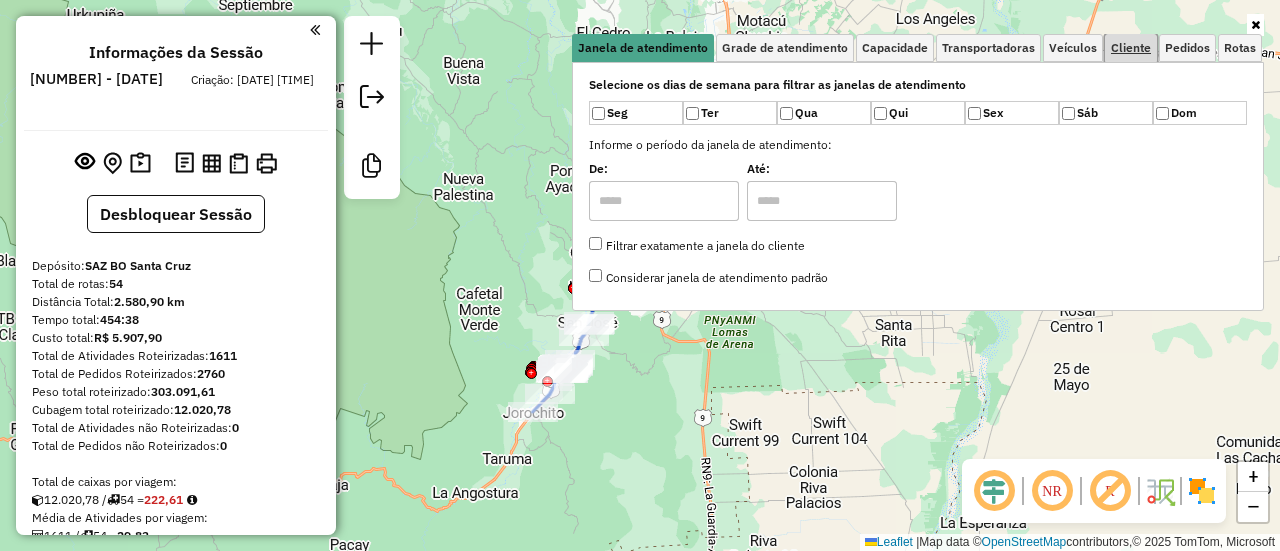 click on "Cliente" at bounding box center (1131, 48) 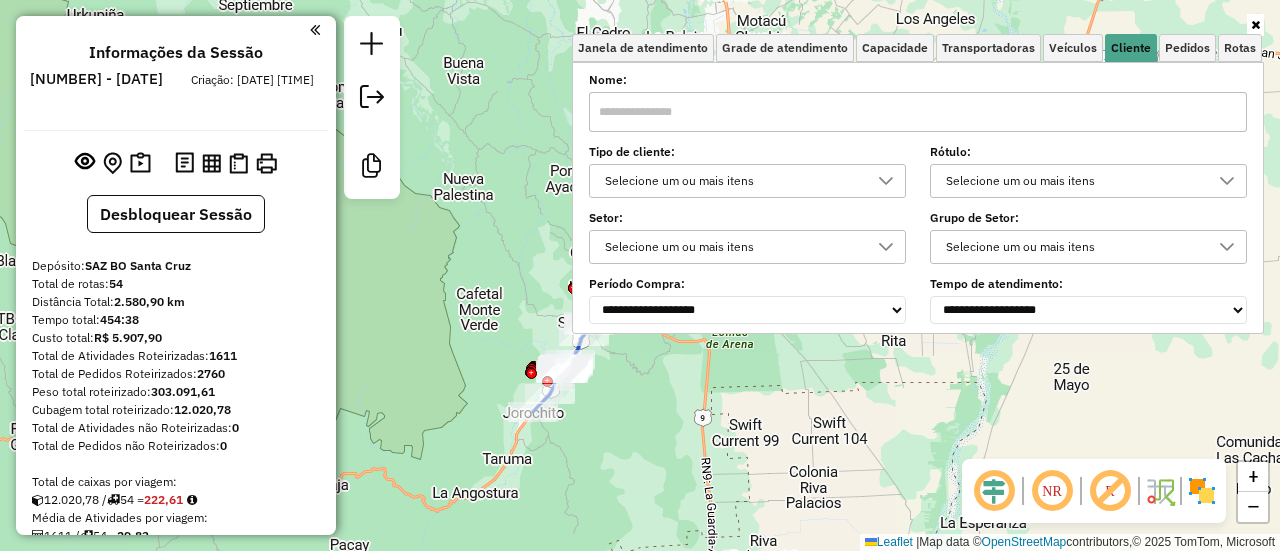 click at bounding box center (886, 181) 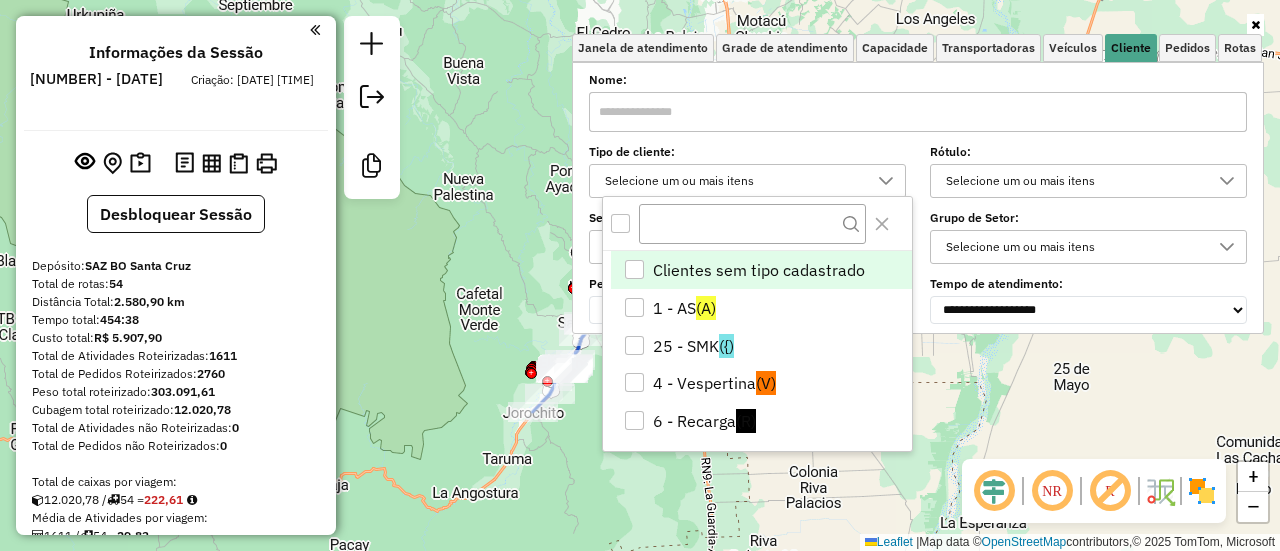 scroll, scrollTop: 12, scrollLeft: 68, axis: both 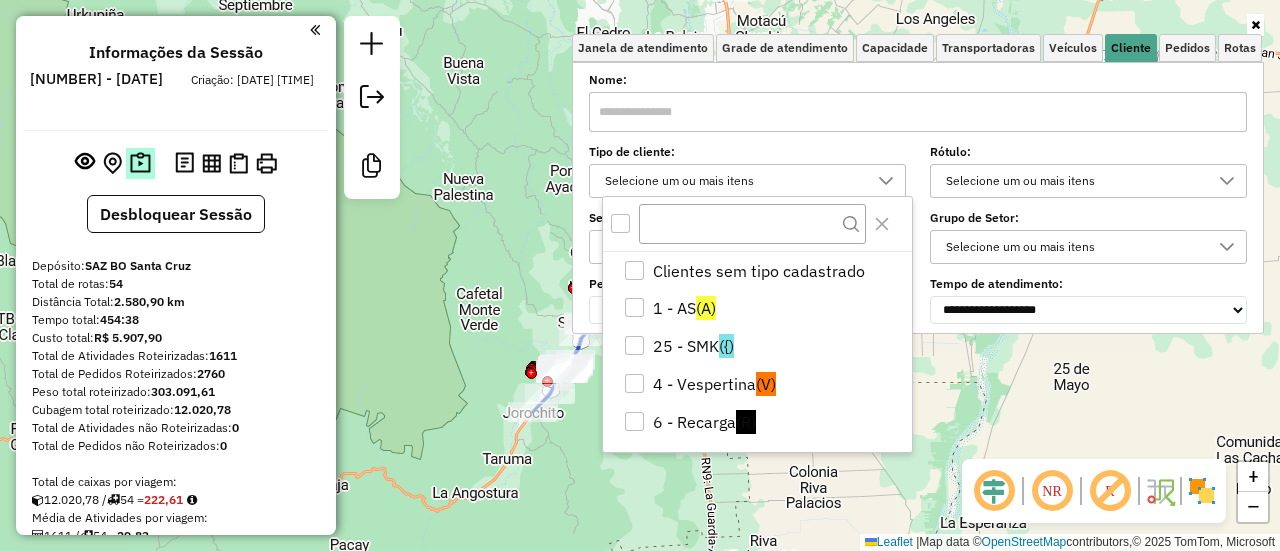 click at bounding box center (140, 163) 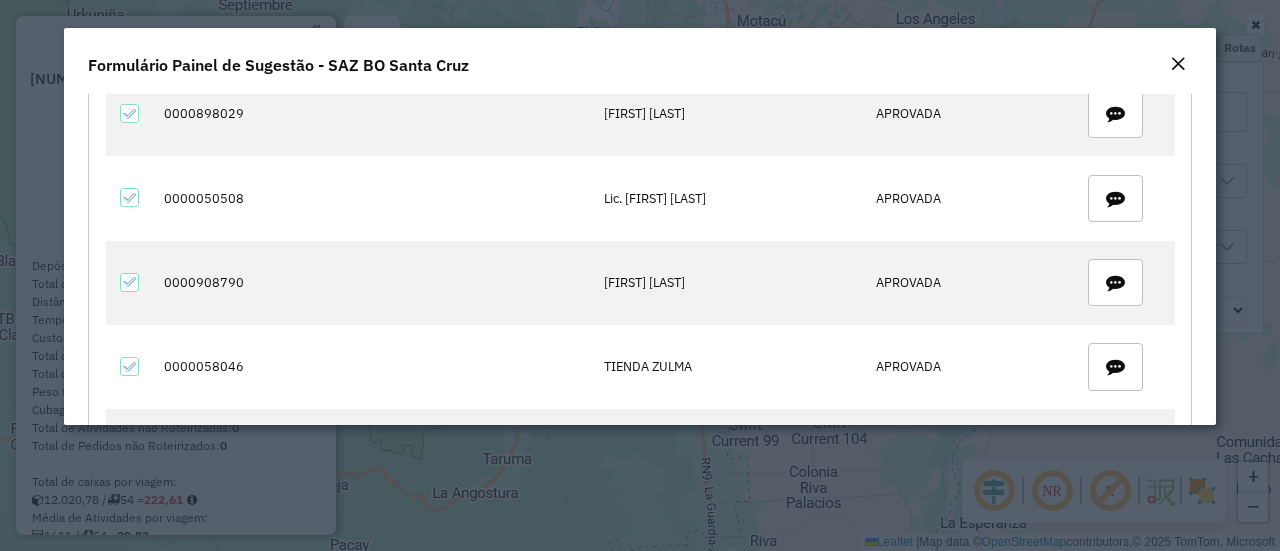 scroll, scrollTop: 0, scrollLeft: 0, axis: both 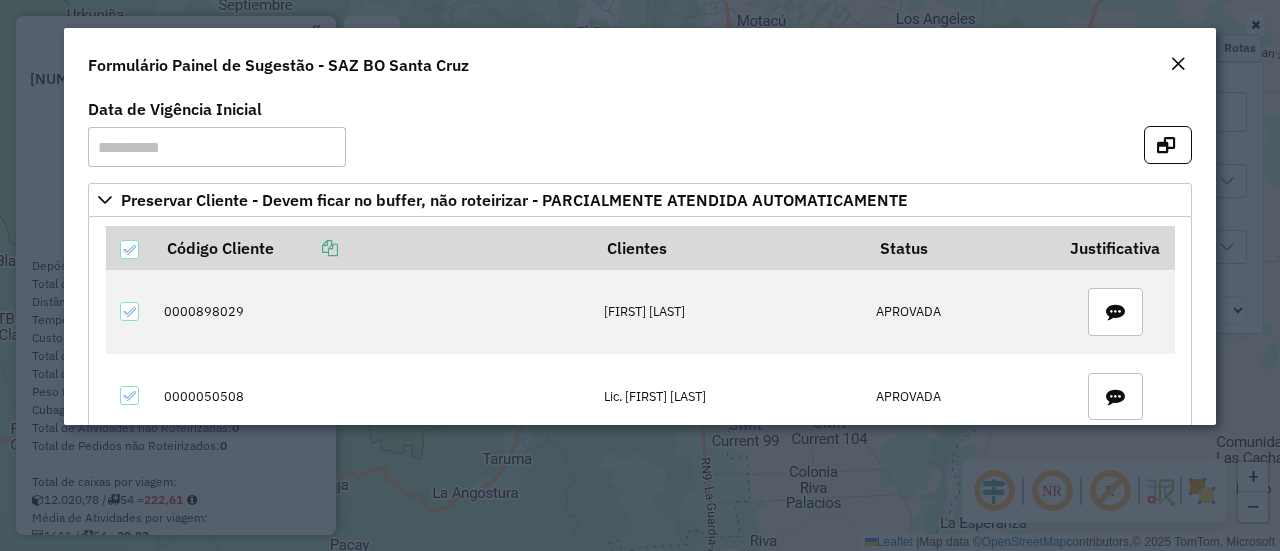 click 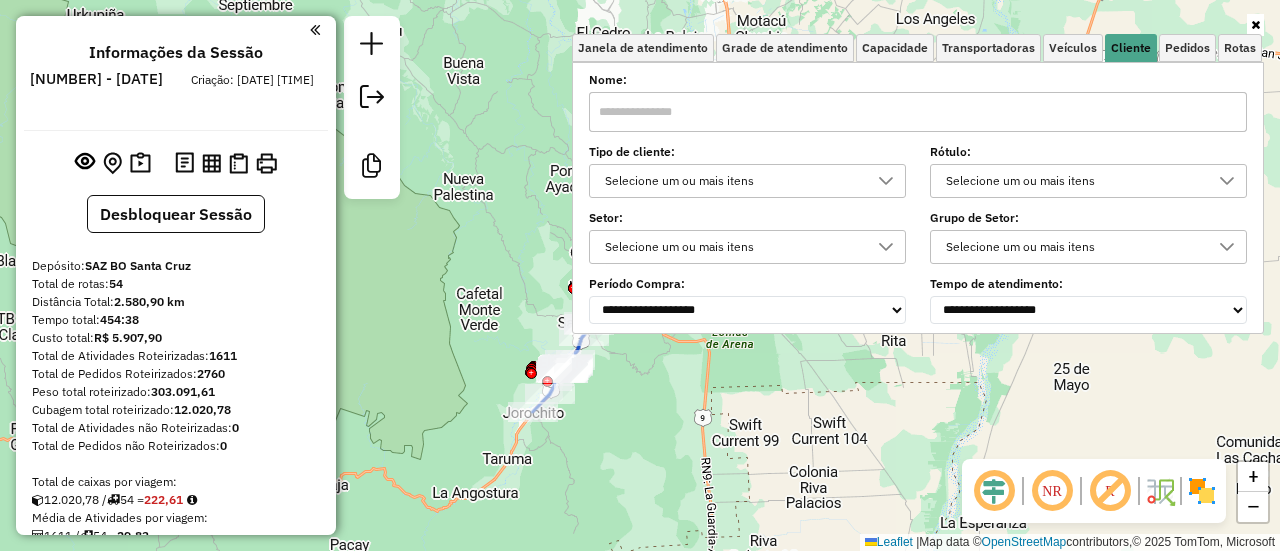 click on "Selecione os dias de semana para filtrar as janelas de atendimento  Seg   Ter   Qua   Qui   Sex   Sáb   Dom  Informe o período da janela de atendimento: De: Até:  Filtrar exatamente a janela do cliente  Considerar janela de atendimento padrão  Selecione os dias de semana para filtrar as grades de atendimento  Seg   Ter   Qua   Qui   Sex   Sáb   Dom   Considerar clientes sem dia de atendimento cadastrado  Clientes fora do dia de atendimento selecionado Filtrar as atividades entre os valores definidos abaixo:  Peso mínimo:   Peso máximo:   Cubagem mínima:   Cubagem máxima:   De:   Até:  Filtrar as atividades entre o tempo de atendimento definido abaixo:  De:   Até:   Considerar capacidade total dos clientes não roteirizados Transportadora: Selecione um ou mais itens Tipo de veículo: Selecione um ou mais itens Veículo: Selecione um ou mais itens Motorista: Selecione um ou mais itens Nome: Tipo de cliente: Selecione um ou mais itens Rótulo: Selecione um ou mais itens Setor: Grupo de Setor: Somente" at bounding box center [918, 198] 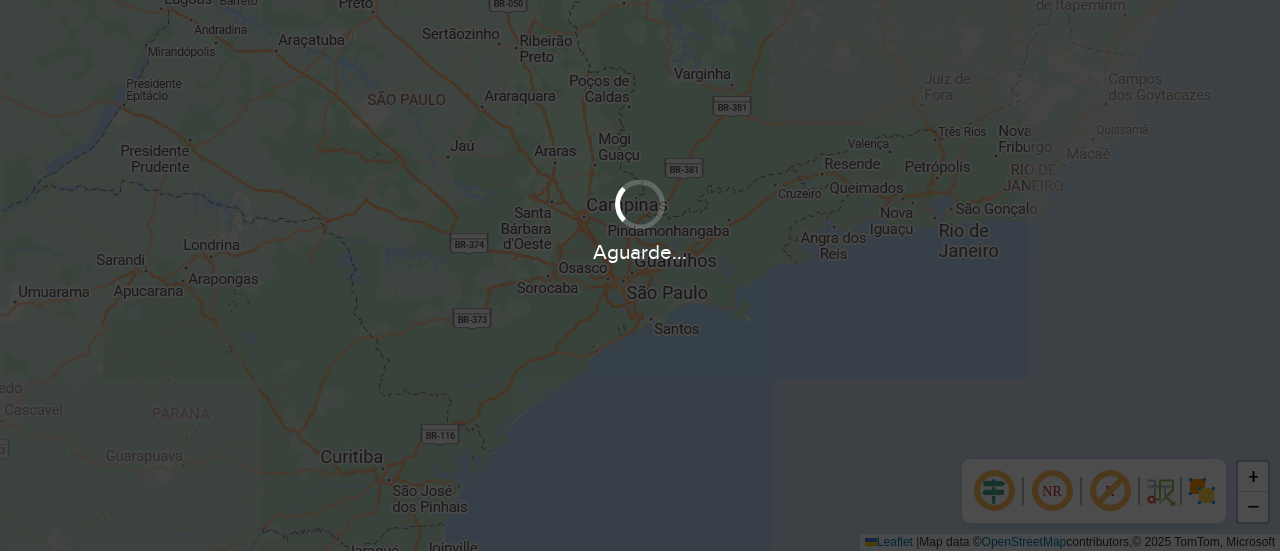 scroll, scrollTop: 0, scrollLeft: 0, axis: both 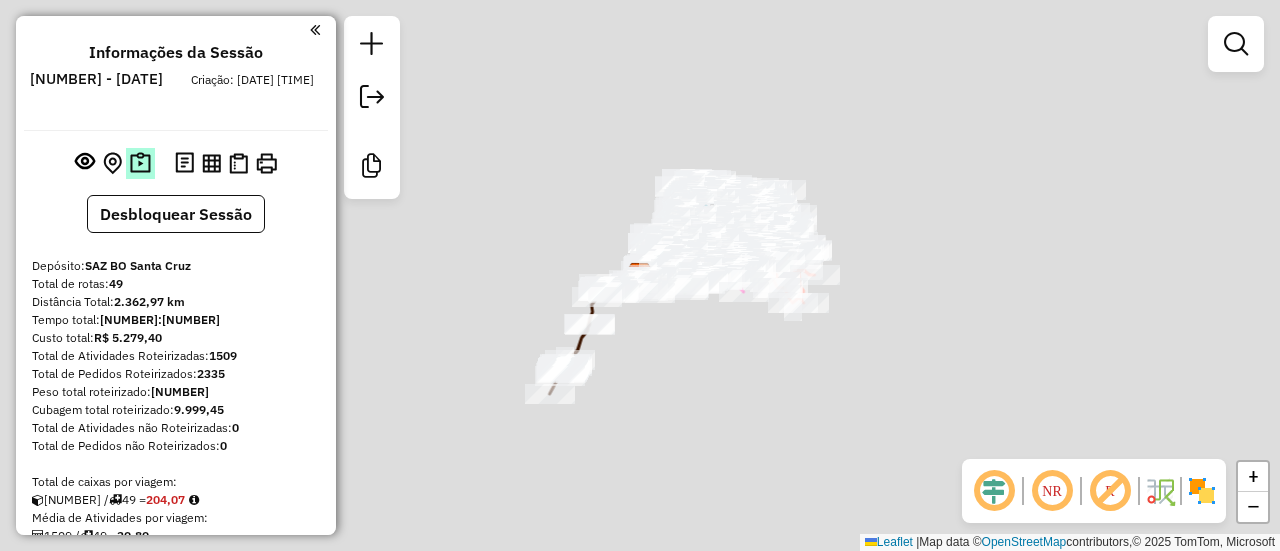 click at bounding box center (140, 163) 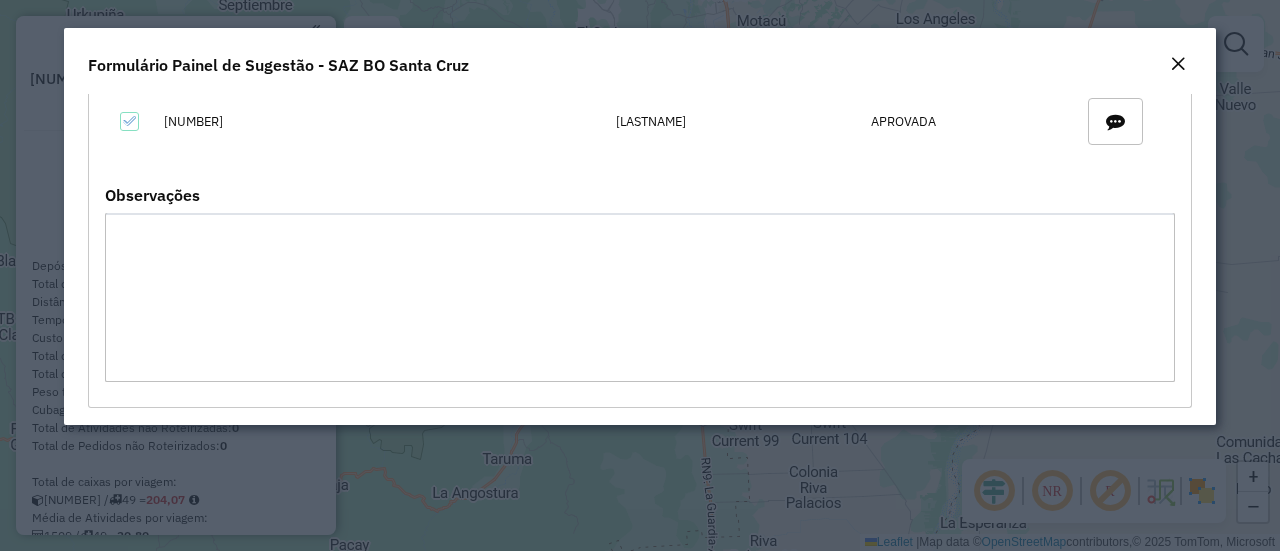 scroll, scrollTop: 613, scrollLeft: 0, axis: vertical 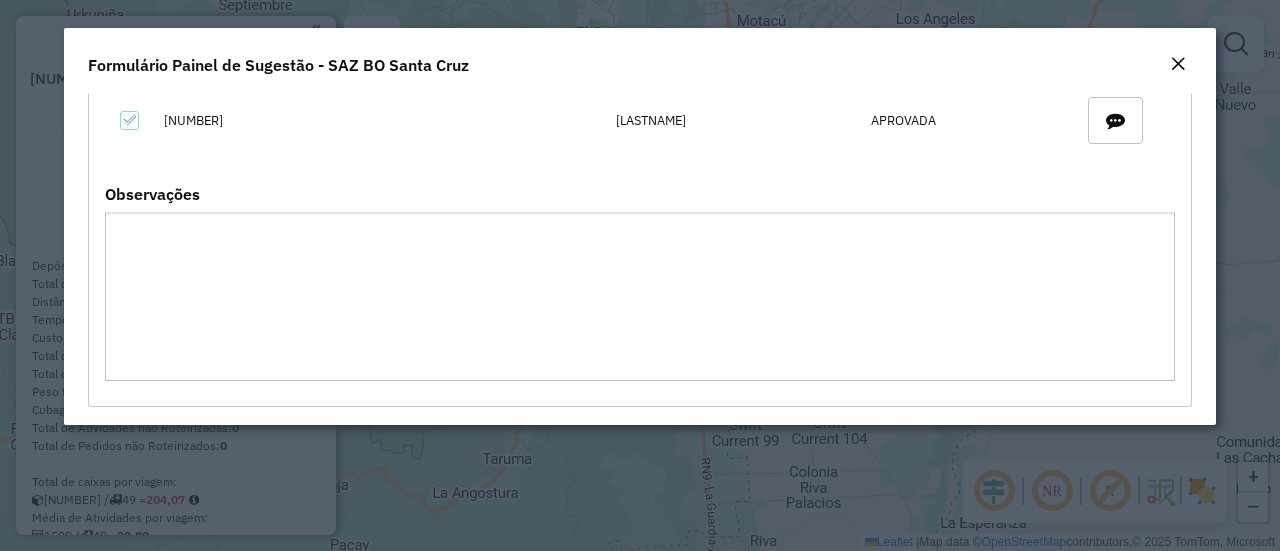 click 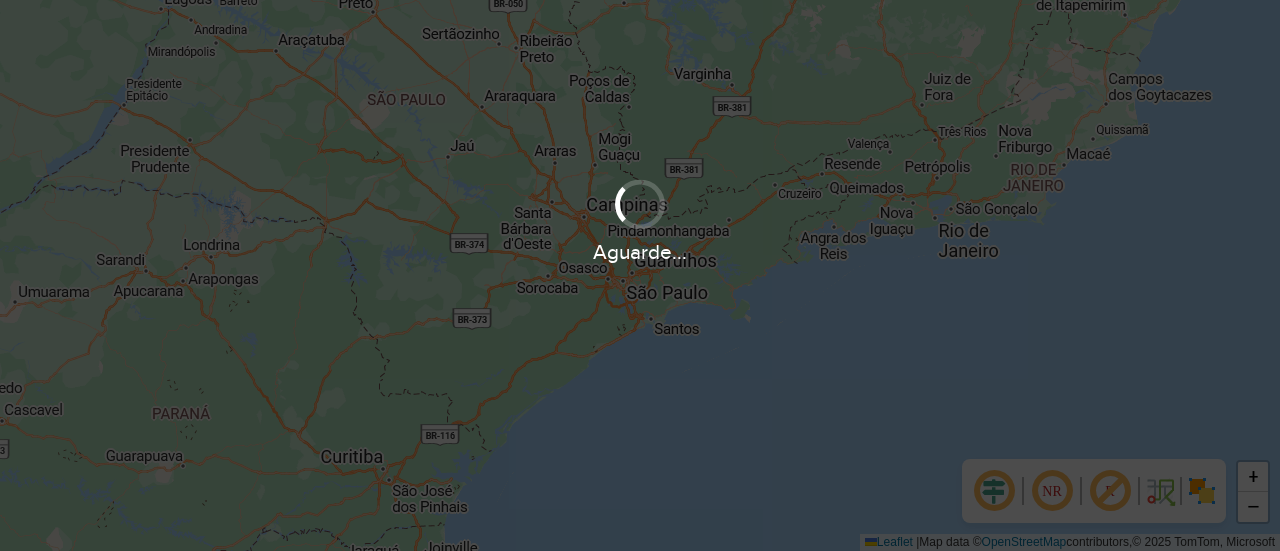 scroll, scrollTop: 0, scrollLeft: 0, axis: both 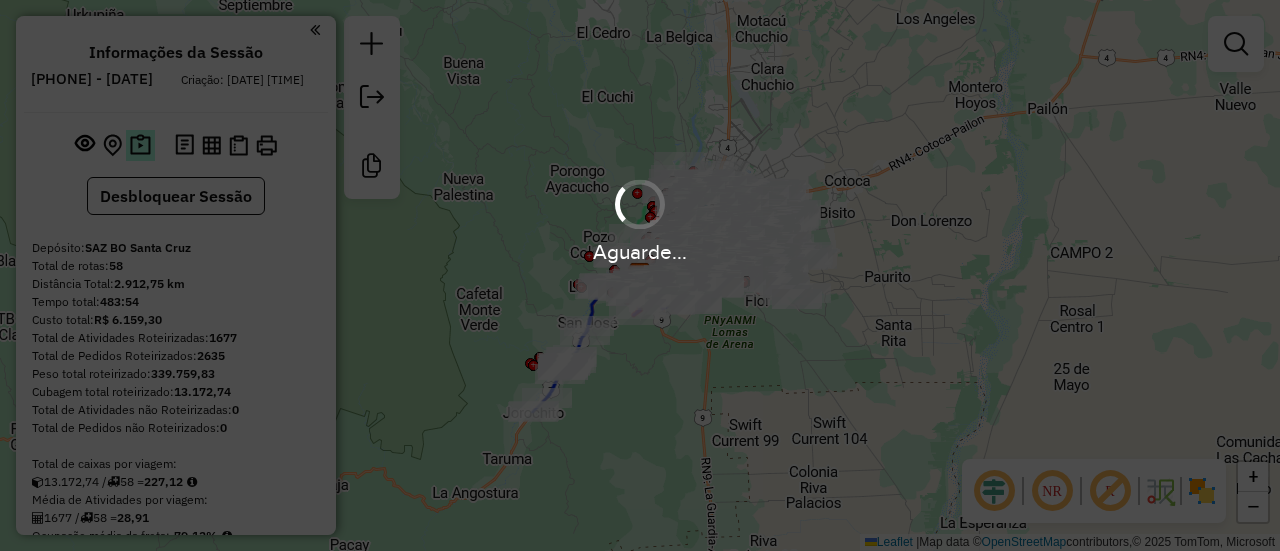 click on "Aguarde..." at bounding box center (640, 275) 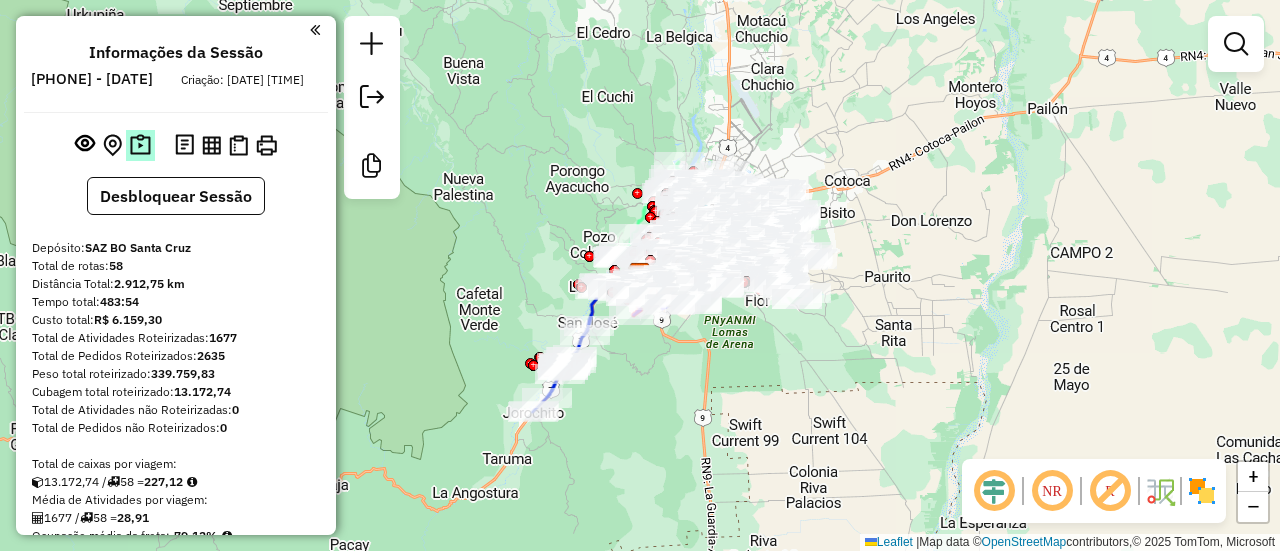 click at bounding box center [140, 145] 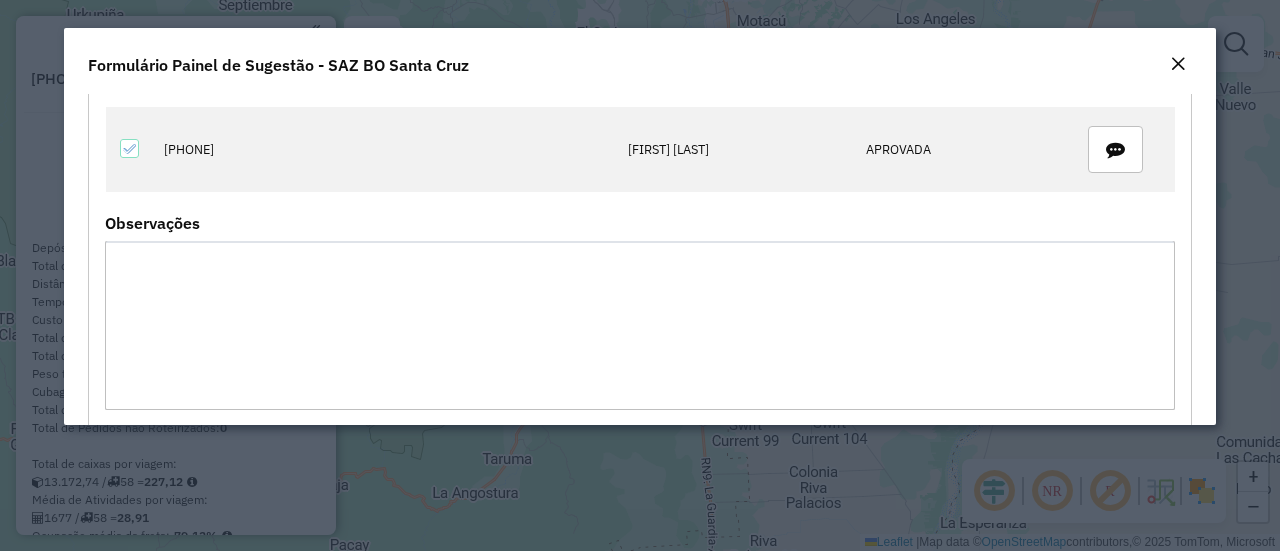 scroll, scrollTop: 530, scrollLeft: 0, axis: vertical 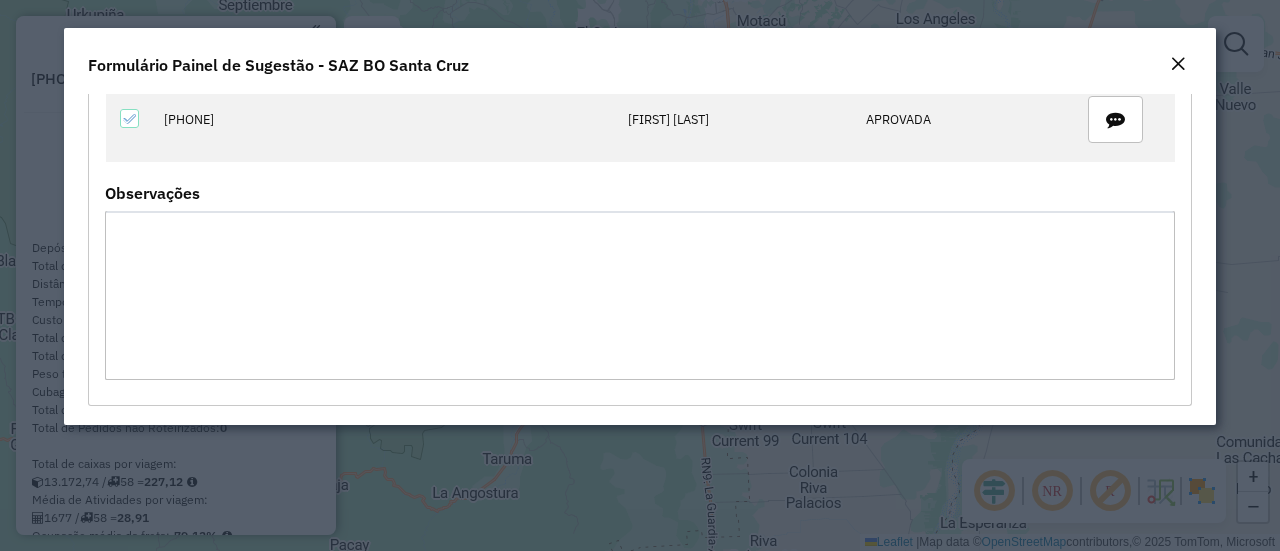 click 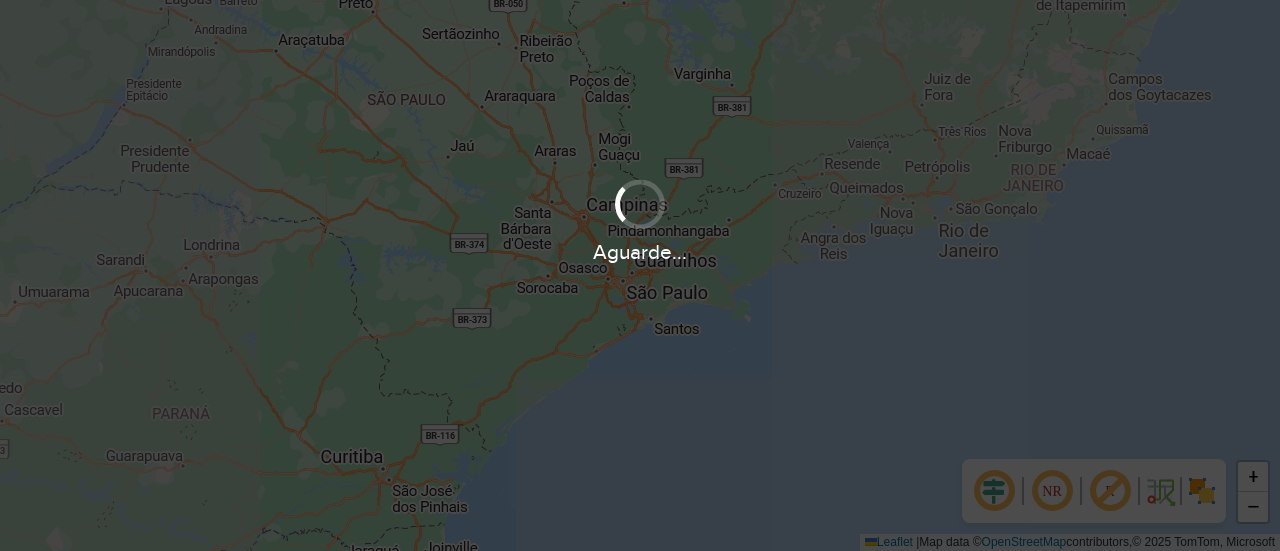 scroll, scrollTop: 0, scrollLeft: 0, axis: both 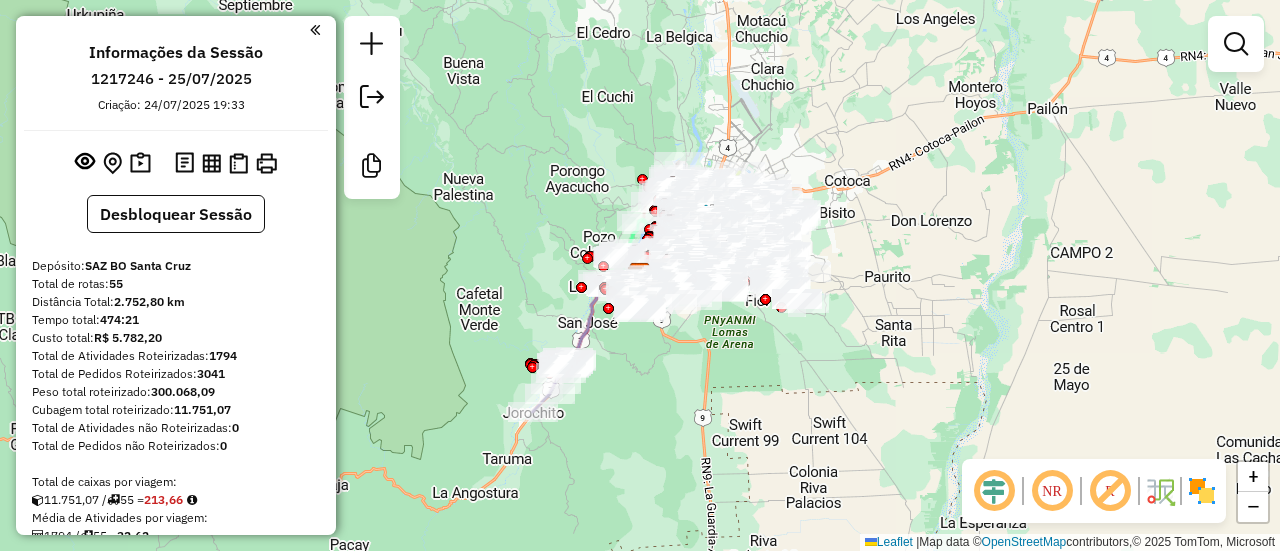click at bounding box center (140, 163) 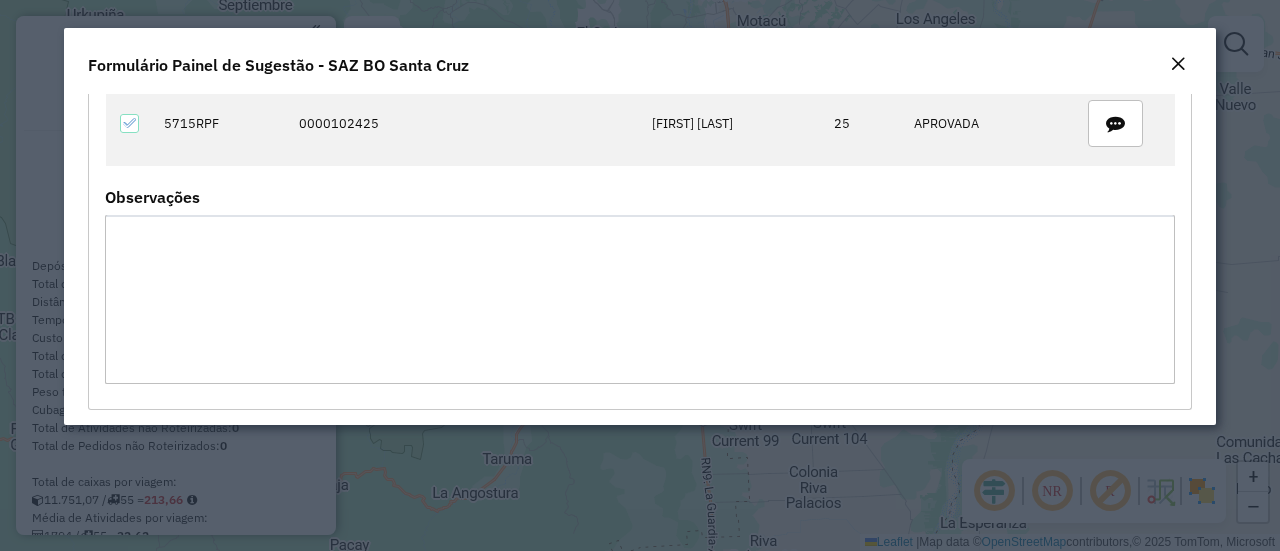 scroll, scrollTop: 728, scrollLeft: 0, axis: vertical 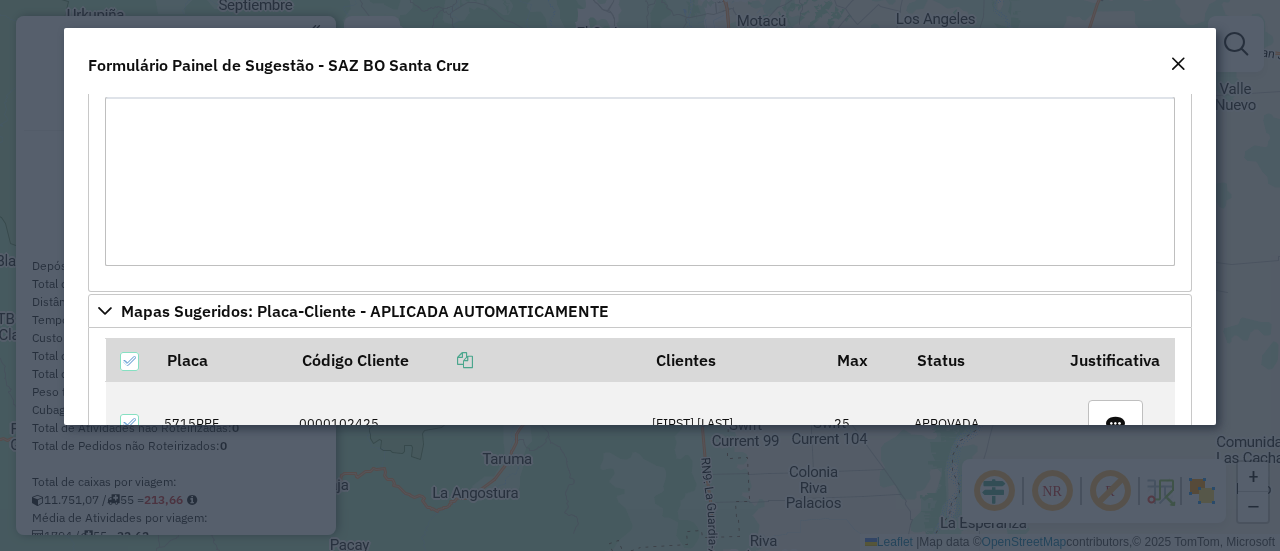click 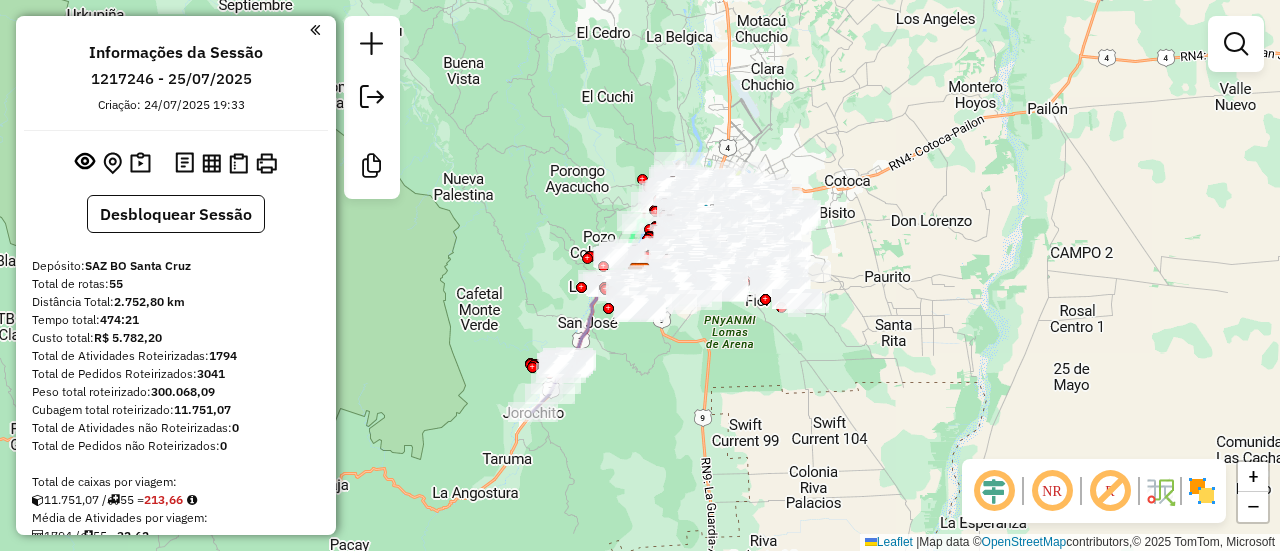 drag, startPoint x: 536, startPoint y: 179, endPoint x: 563, endPoint y: 47, distance: 134.73306 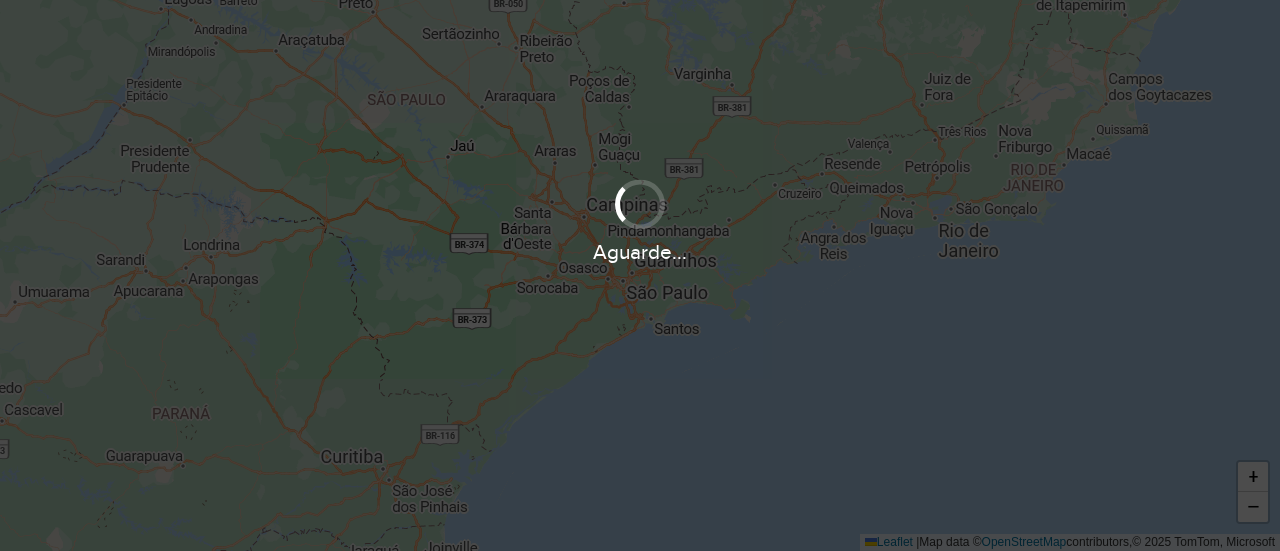 scroll, scrollTop: 0, scrollLeft: 0, axis: both 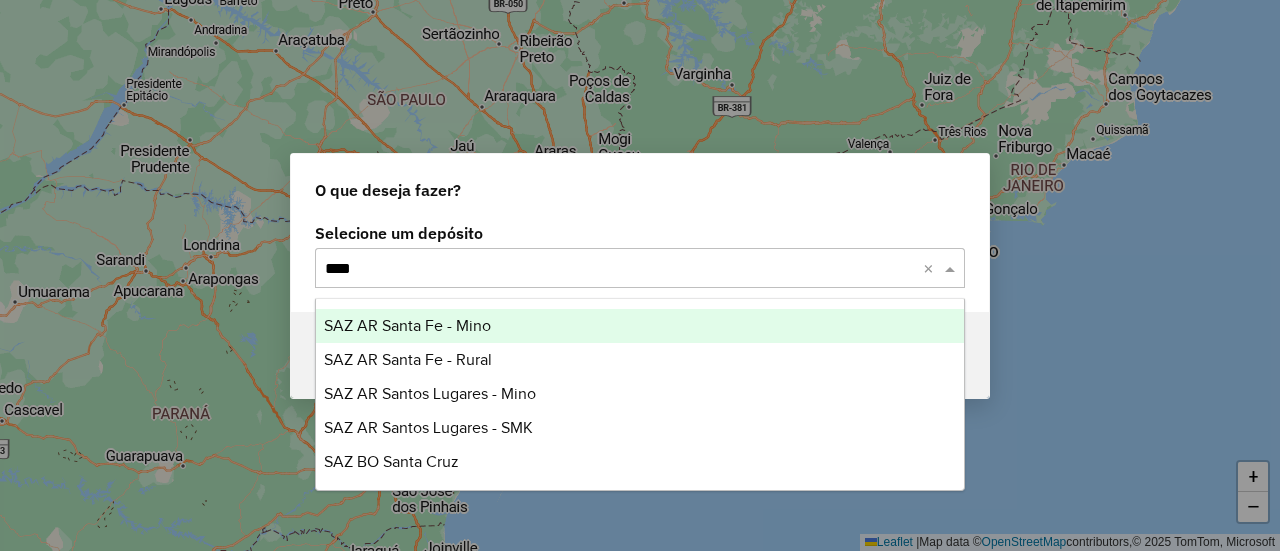 type on "*****" 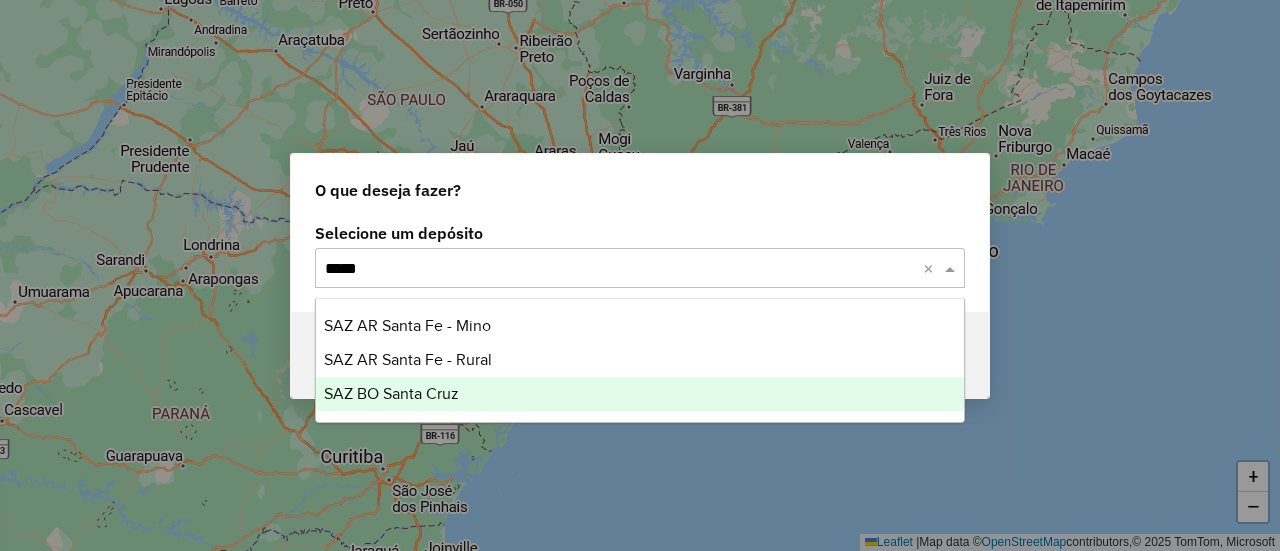 click on "SAZ BO Santa Cruz" at bounding box center [639, 394] 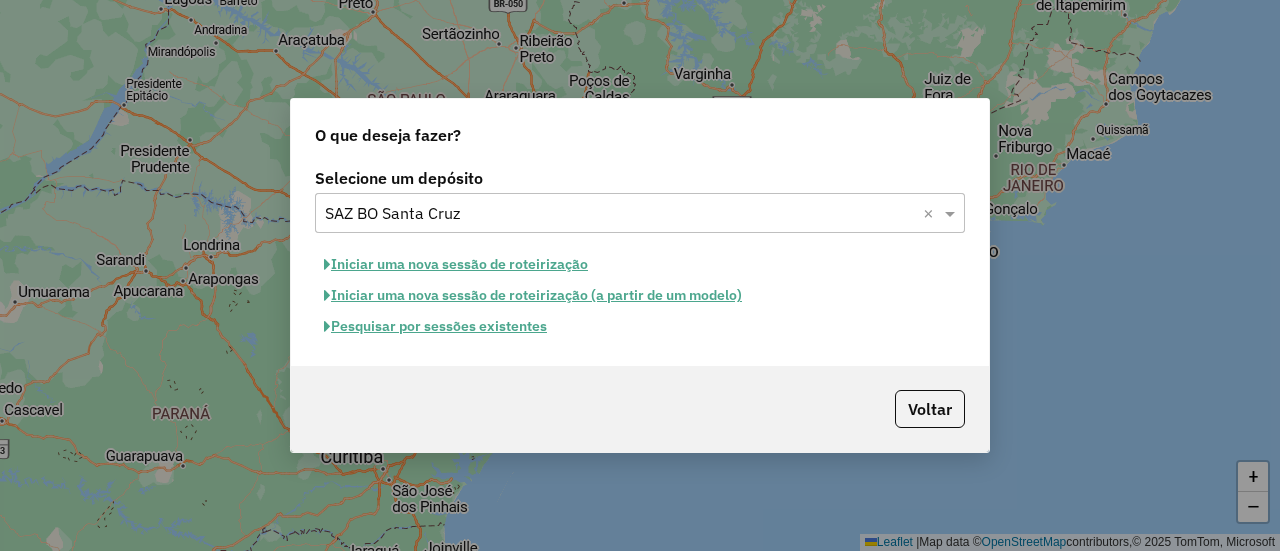 click on "Pesquisar por sessões existentes" 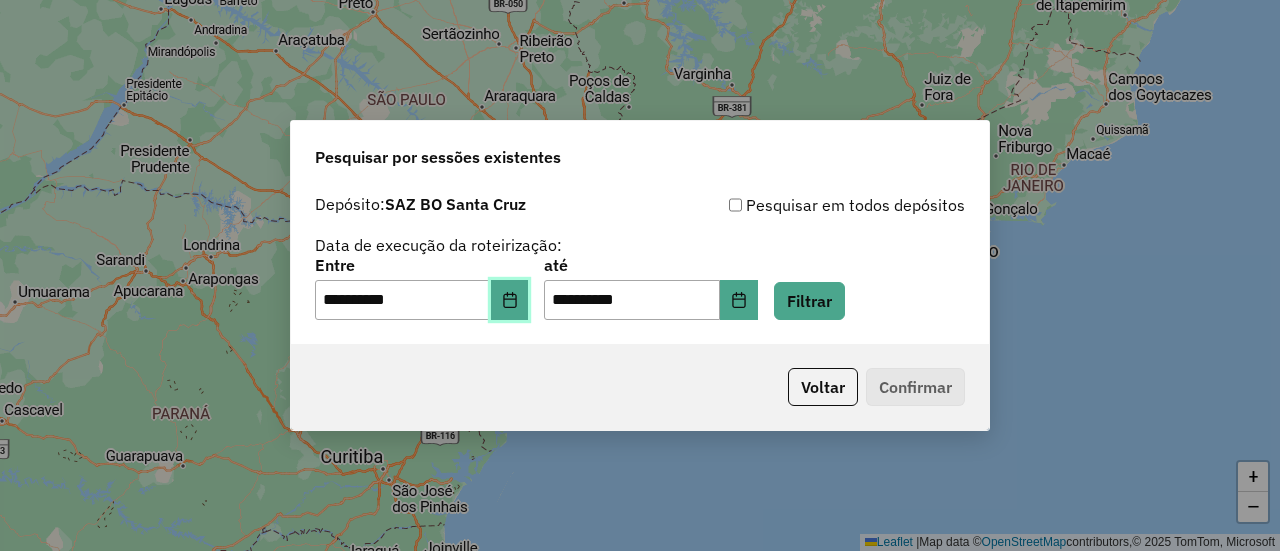 click at bounding box center (510, 300) 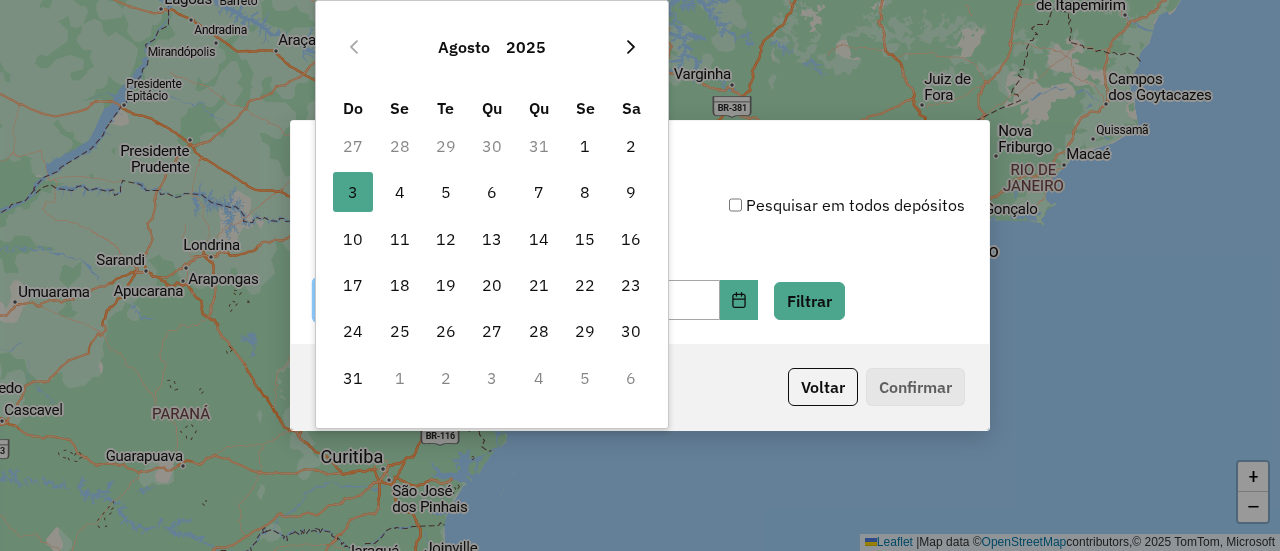 click 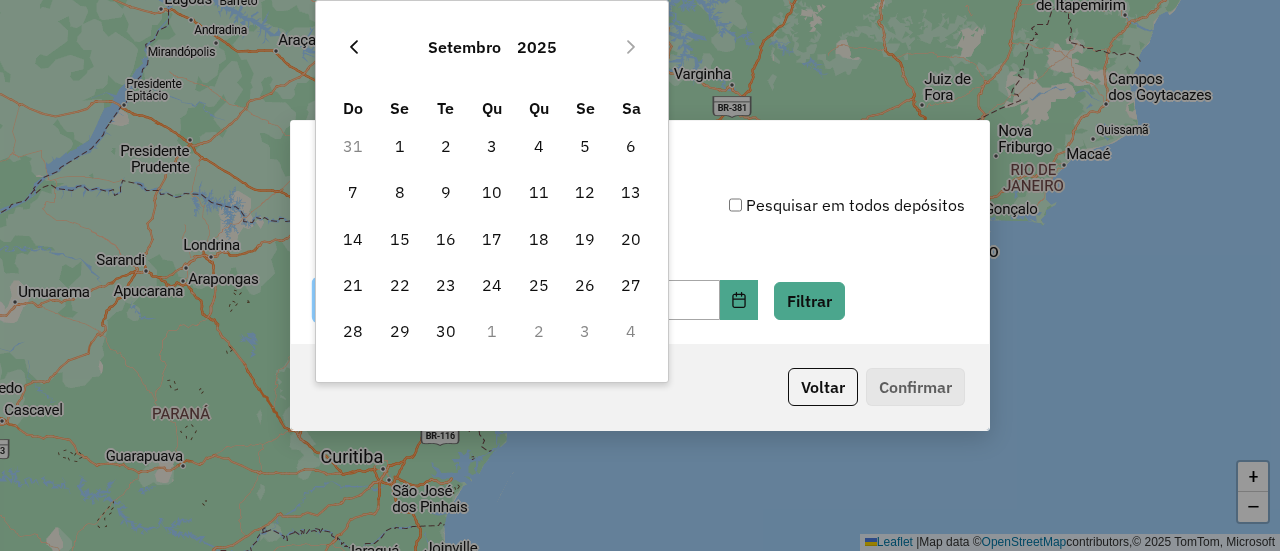 click 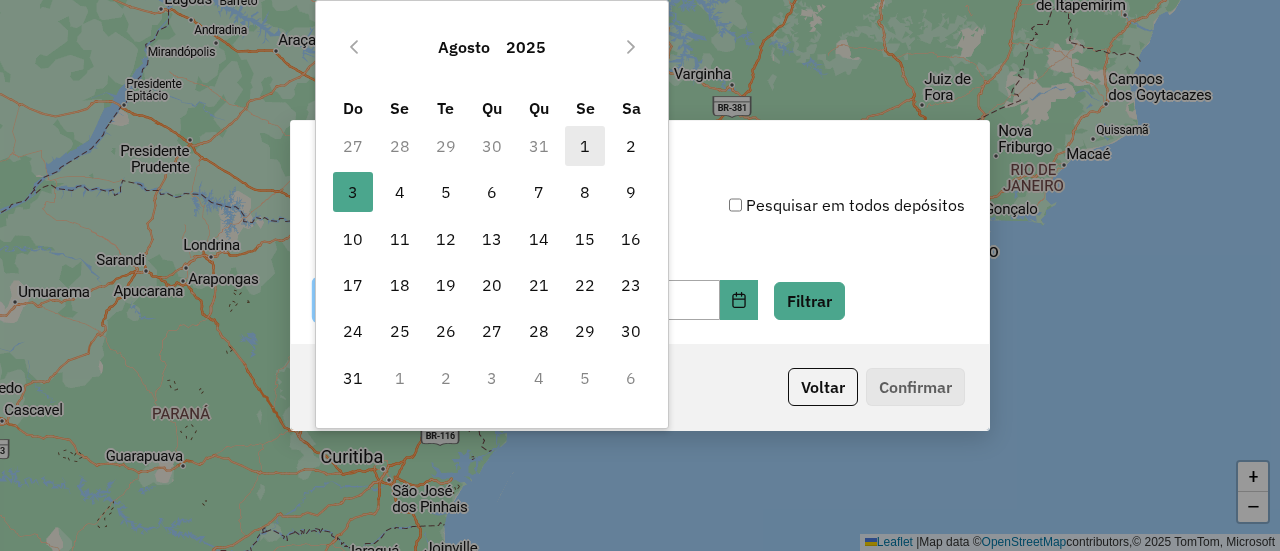 click on "1" at bounding box center (585, 146) 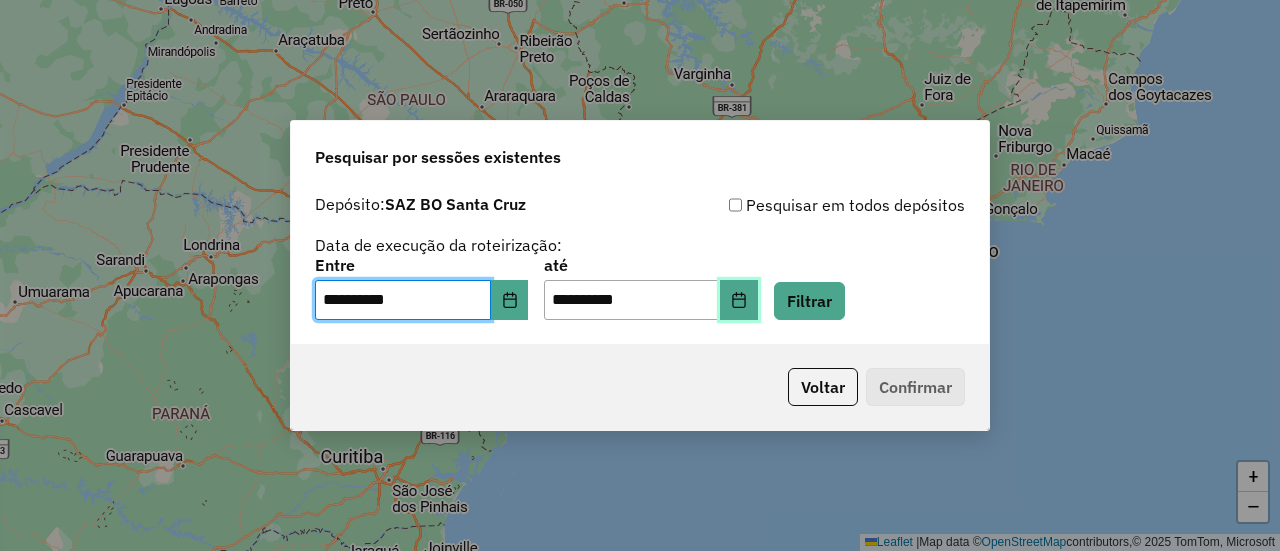 click at bounding box center (739, 300) 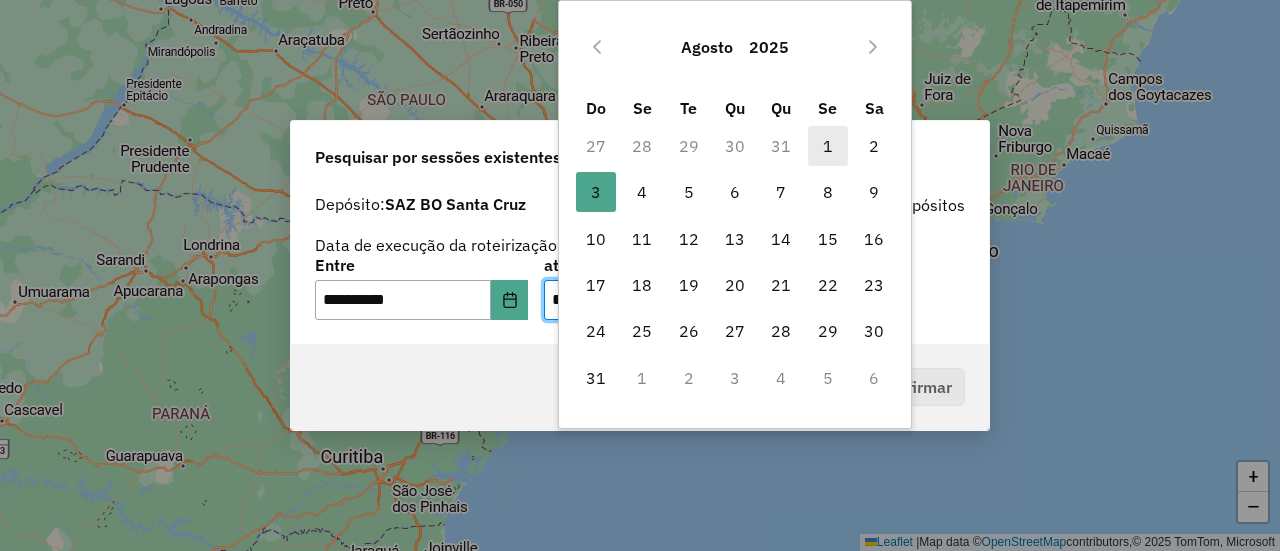 click on "1" at bounding box center (828, 146) 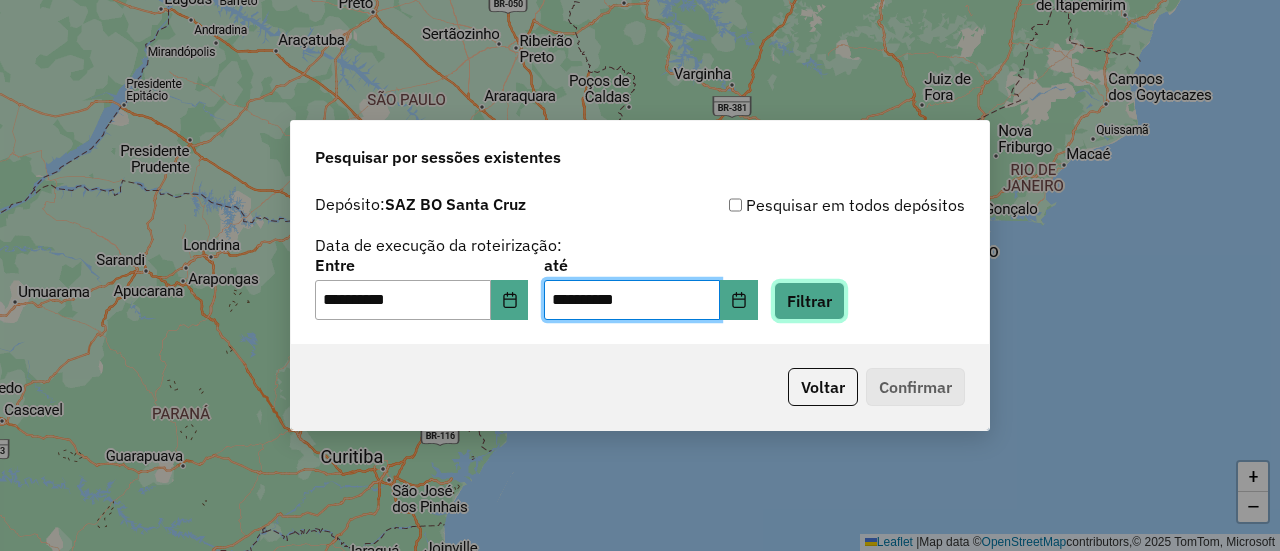 click on "Filtrar" 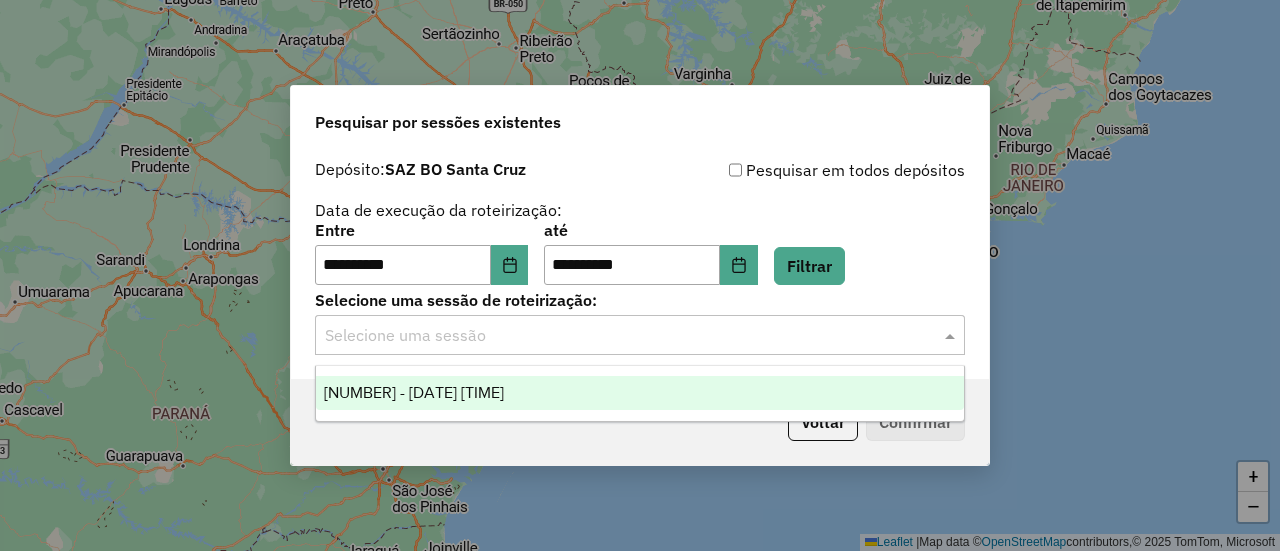 click 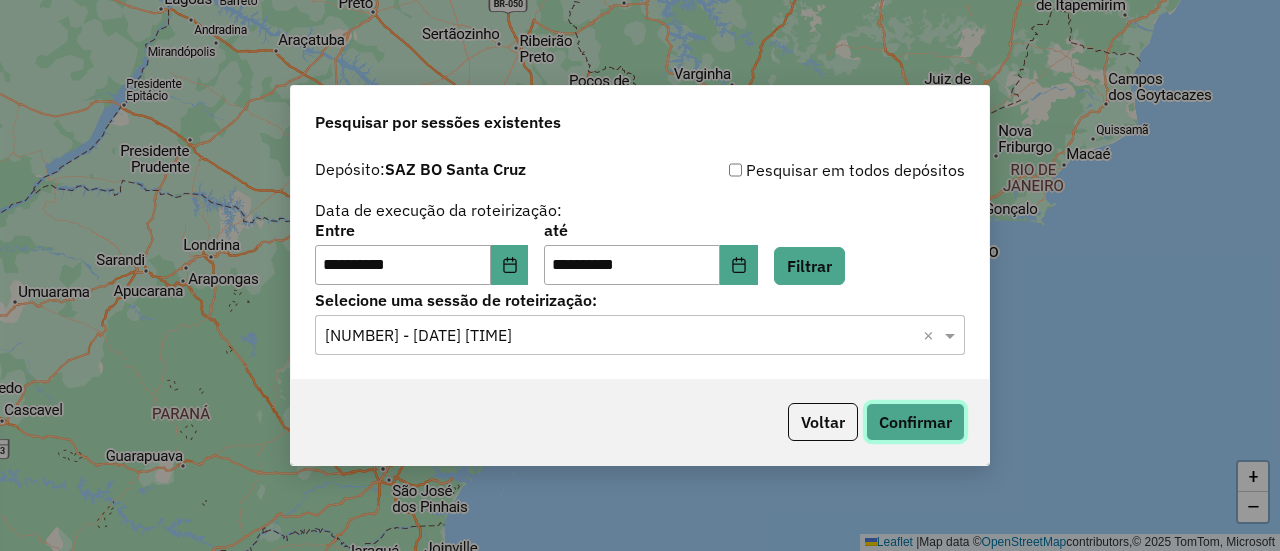 click on "Confirmar" 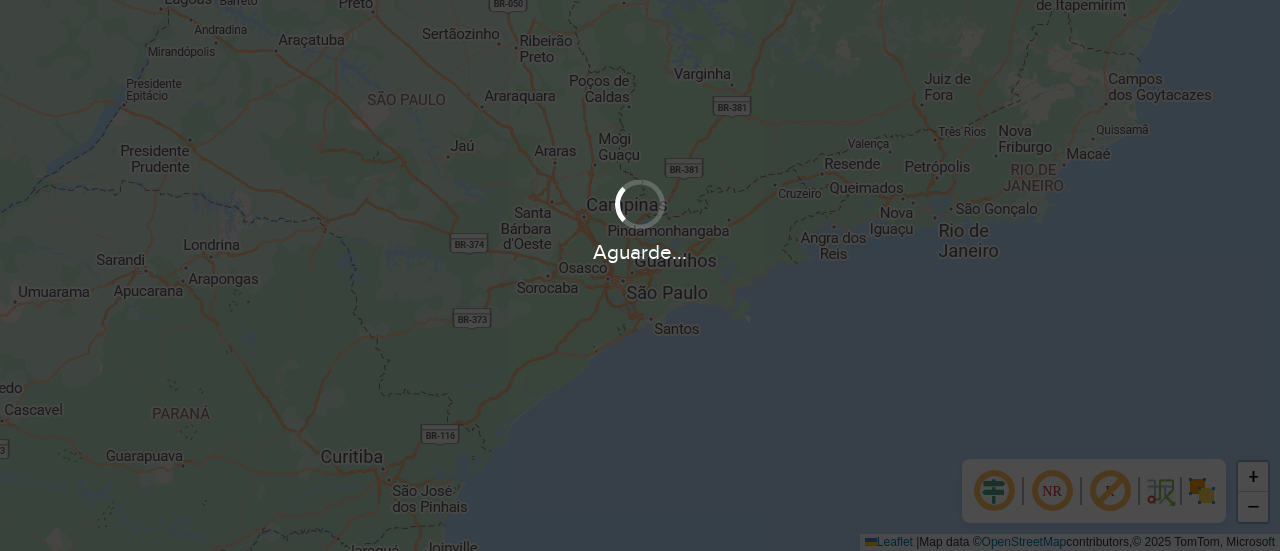 scroll, scrollTop: 0, scrollLeft: 0, axis: both 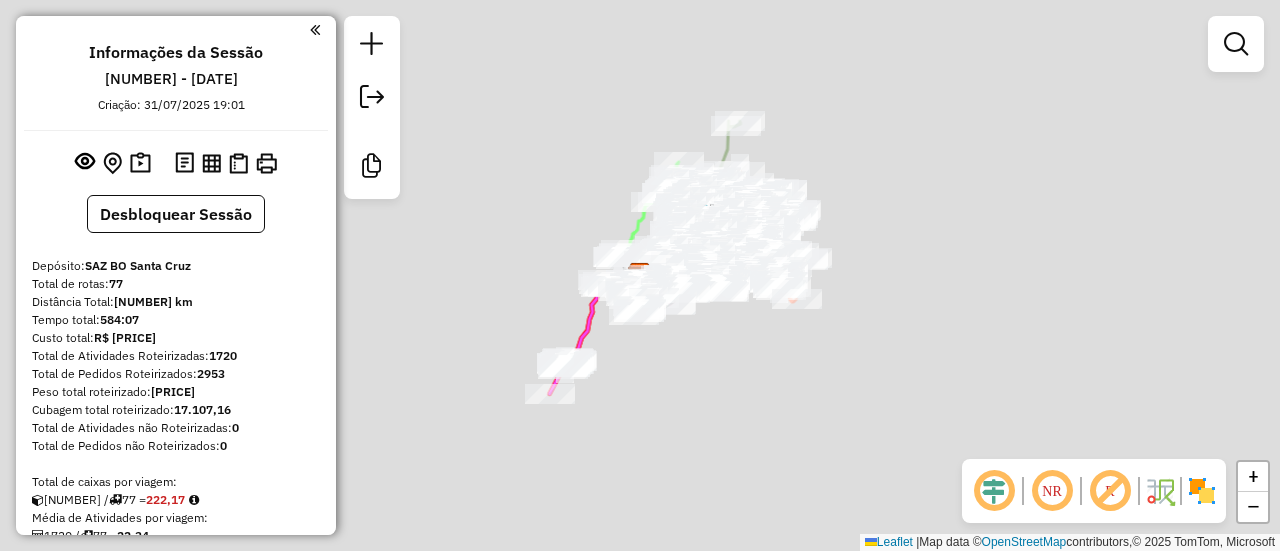 click at bounding box center (140, 163) 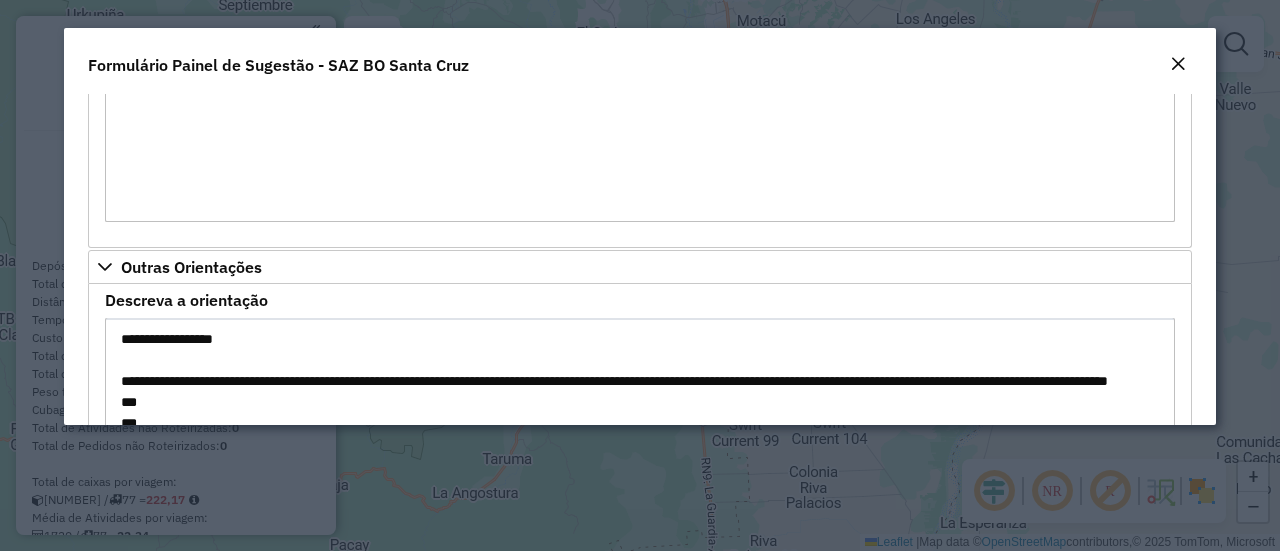 scroll, scrollTop: 1794, scrollLeft: 0, axis: vertical 